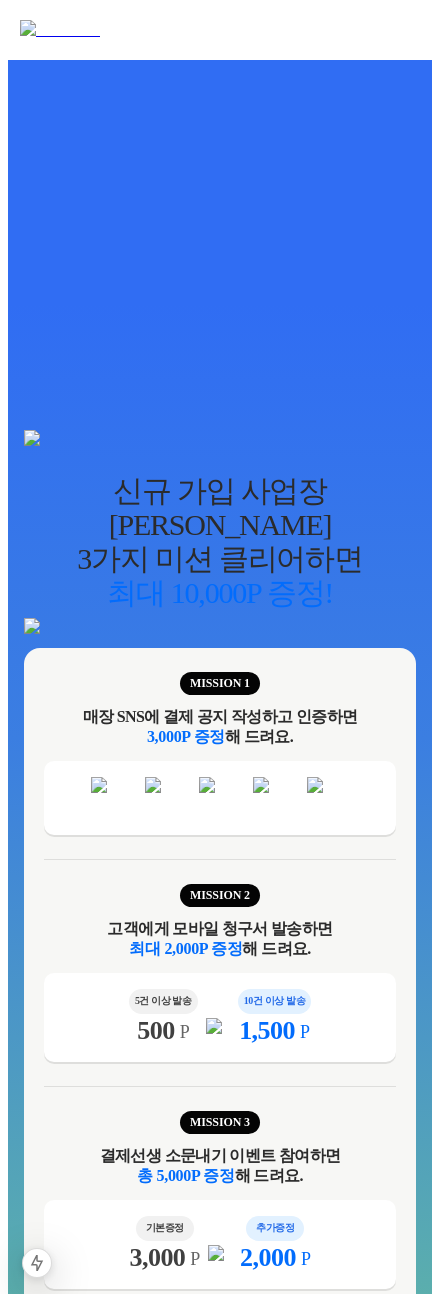 scroll, scrollTop: 1438, scrollLeft: 0, axis: vertical 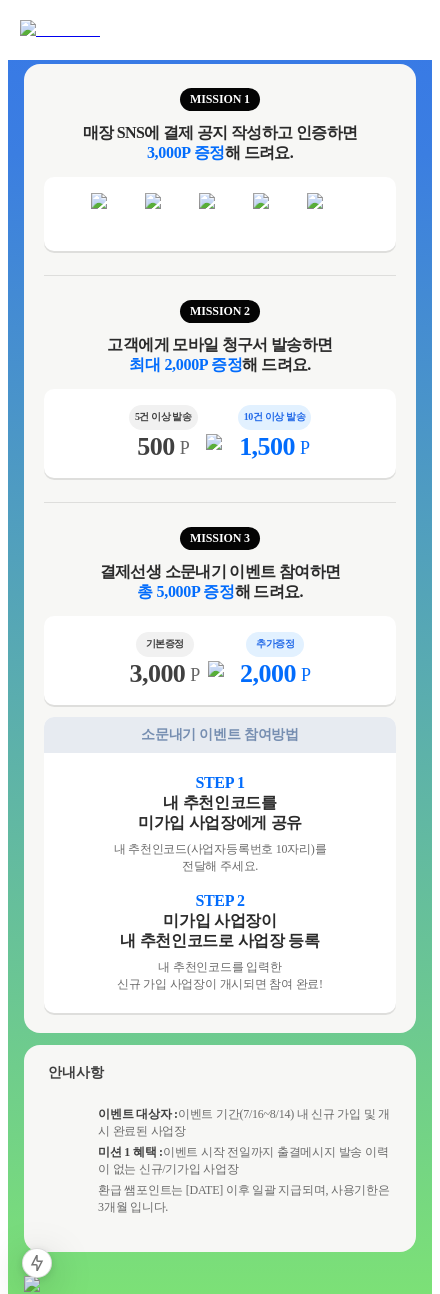 click on "MISSION 2" at bounding box center [220, 317] 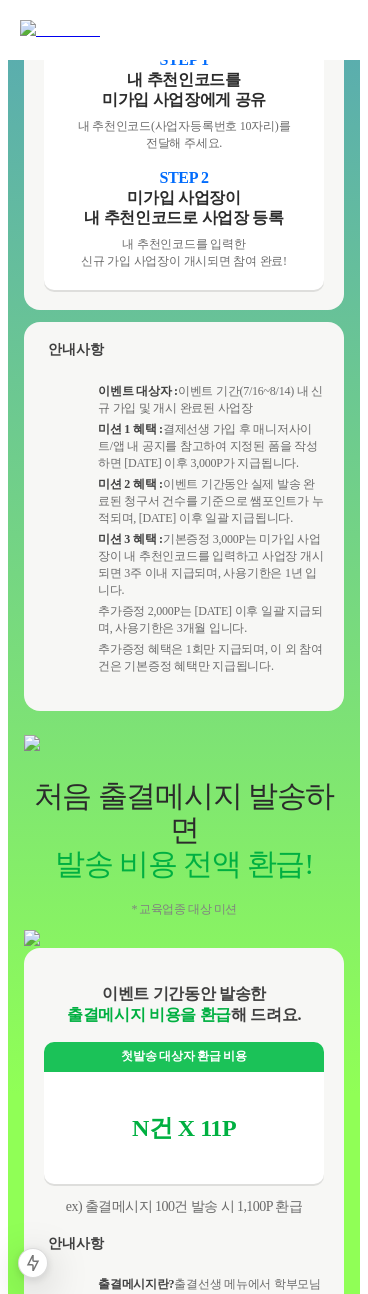 scroll, scrollTop: 2096, scrollLeft: 0, axis: vertical 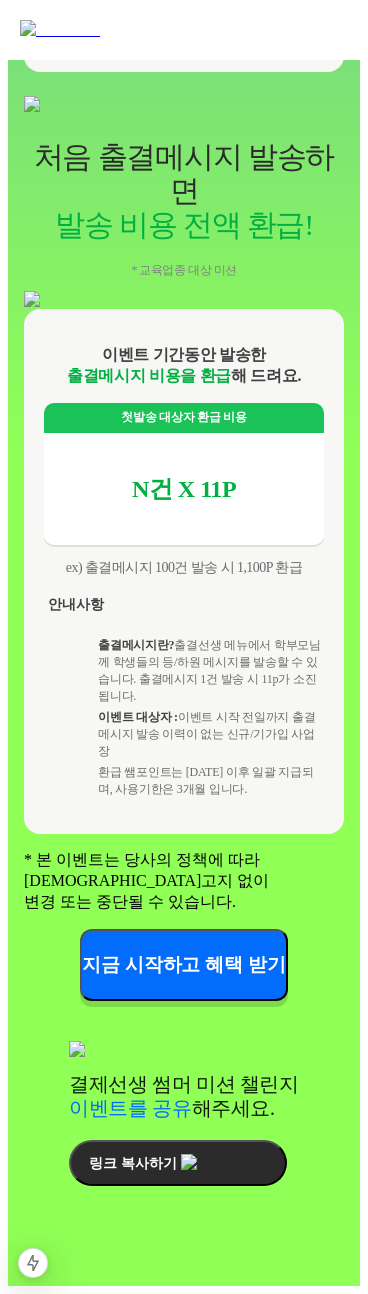 click on "출결메시지란?  출결선생 메뉴에서 학부모님께 학생들의 등/하원 메시지를 발송할 수 있습니다. 출결메시지 1건 발송 시 11p가 소진됩니다." at bounding box center (211, 671) 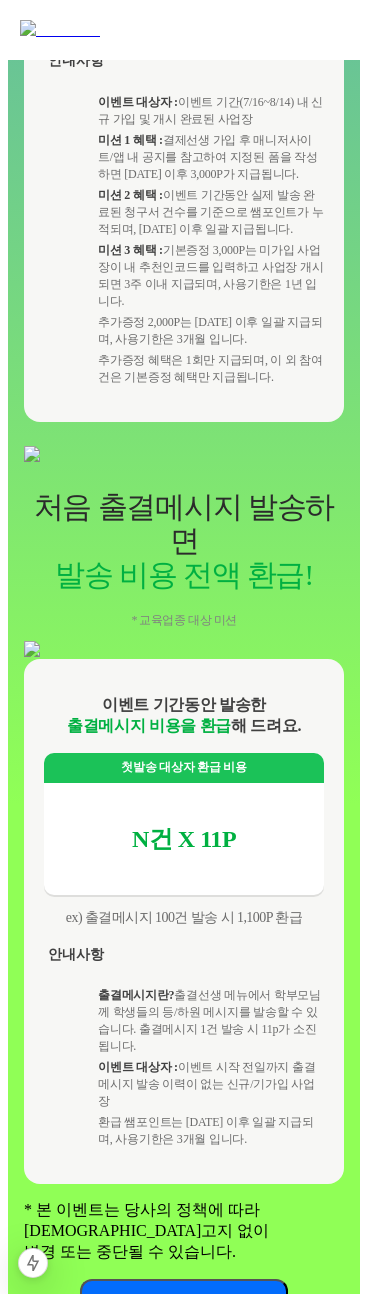 scroll, scrollTop: 1241, scrollLeft: 0, axis: vertical 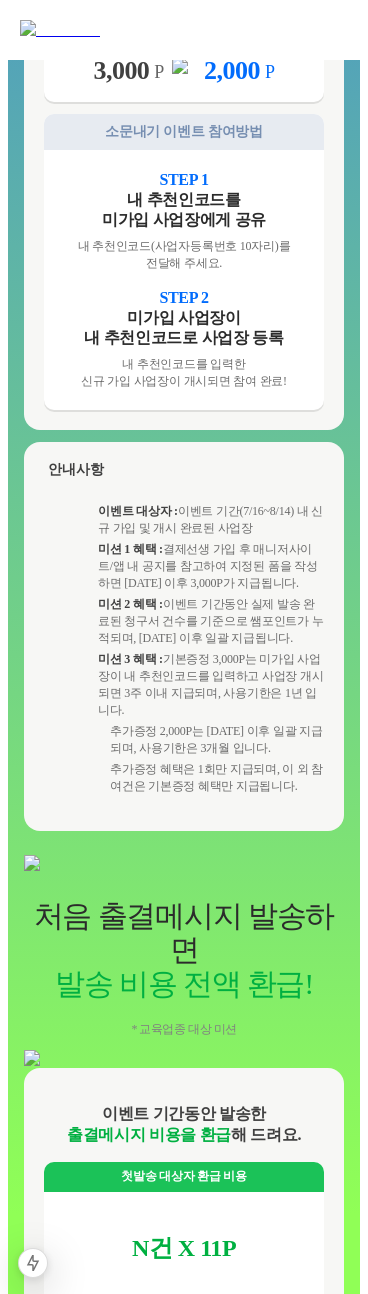 click on "이벤트 대상자 :  이벤트 기간(7/16~8/14) 내 신규 가입 및 개시 완료된 사업장 미션 1 혜택 :  결제선생 가입 후 매니저사이트/앱 내 공지를 참고하여 지정된 폼을 작성하면 8월 20일(수) 이후 3,000P가 지급됩니다. 미션 2 혜택 :  이벤트 기간동안 실제 발송 완료된 청구서 건수를 기준으로 쌤포인트가 누적되며, 8월 20일(수) 이후 일괄 지급됩니다. 미션 3 혜택 :  기본증정 3,000P는 미가입 사업장이 내 추천인코드를 입력하고 사업장 개시되면 3주 이내 지급되며, 사용기한은 1년 입니다. 추가증정 2,000P는 9월 3일(수) 이후 일괄 지급되며, 사용기한은 3개월 입니다. 추가증정 혜택은 1회만 지급되며, 이 외 참여건은 기본증정 혜택만 지급됩니다." at bounding box center (184, 649) 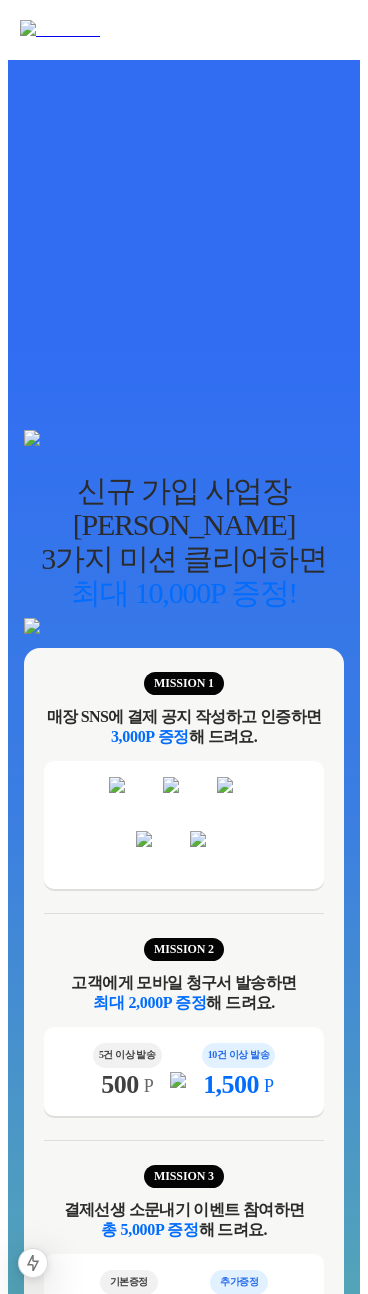 scroll, scrollTop: 2096, scrollLeft: 0, axis: vertical 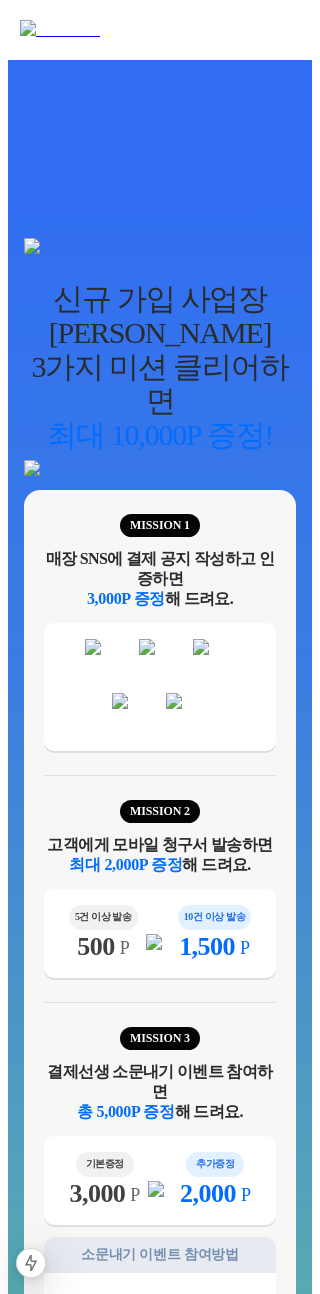 click on "신규 가입 사업장이 3가지 미션 클리어하면 최대 10,000P 증정!" at bounding box center (160, 367) 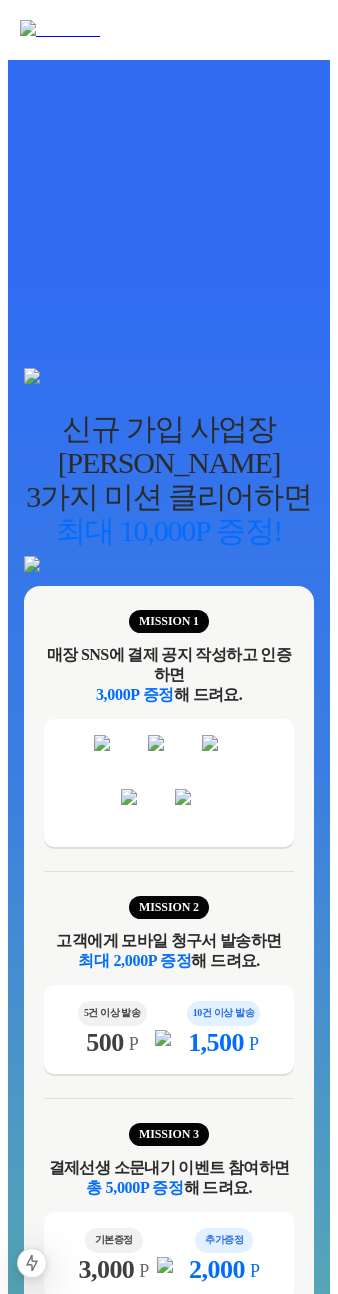 scroll, scrollTop: 0, scrollLeft: 0, axis: both 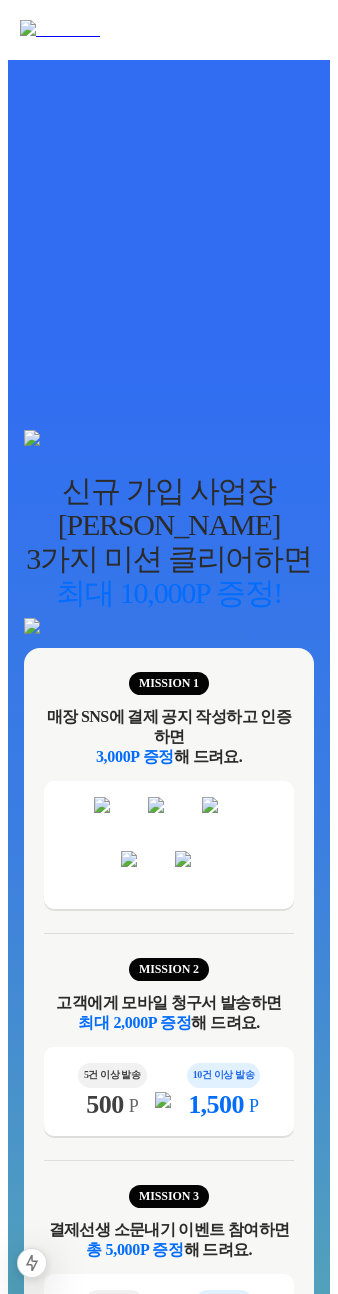 click at bounding box center [169, 468] 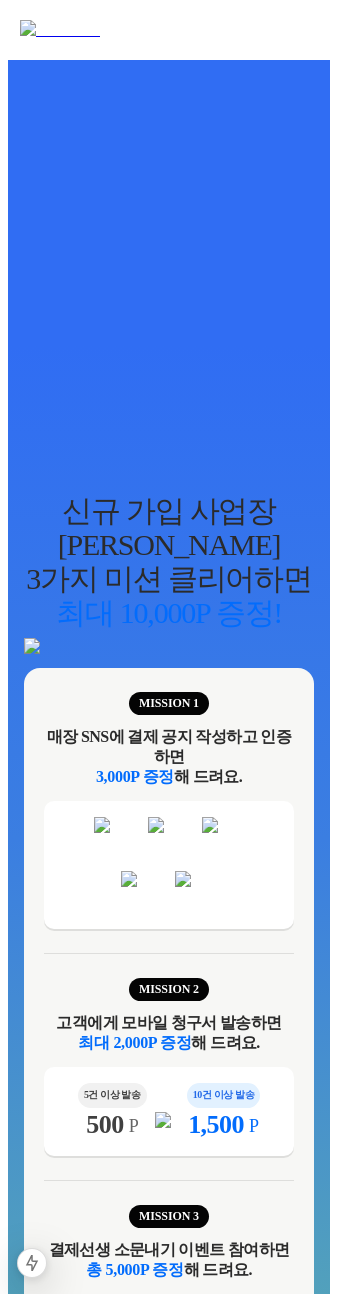 scroll, scrollTop: 0, scrollLeft: 0, axis: both 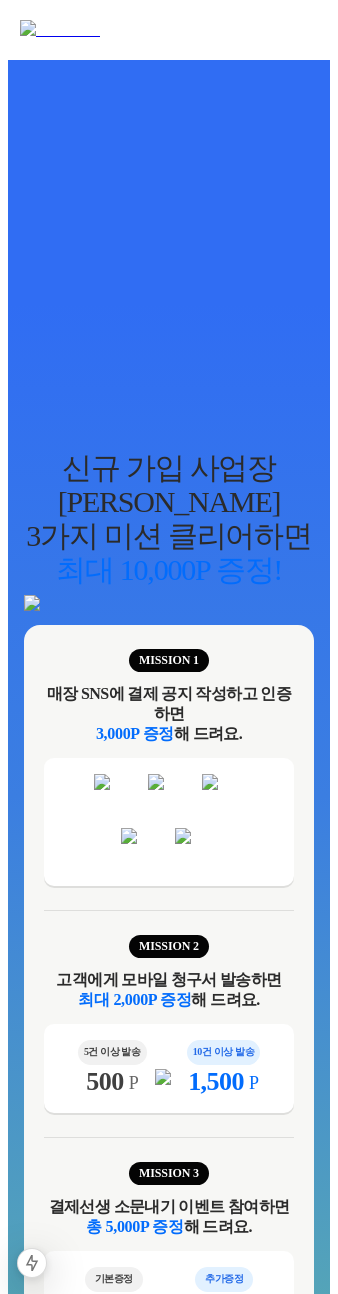 click at bounding box center (169, 406) 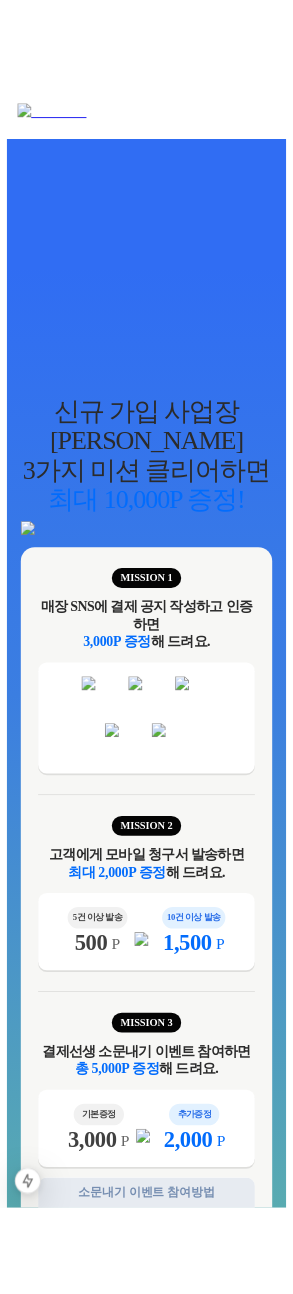 scroll, scrollTop: 203, scrollLeft: 0, axis: vertical 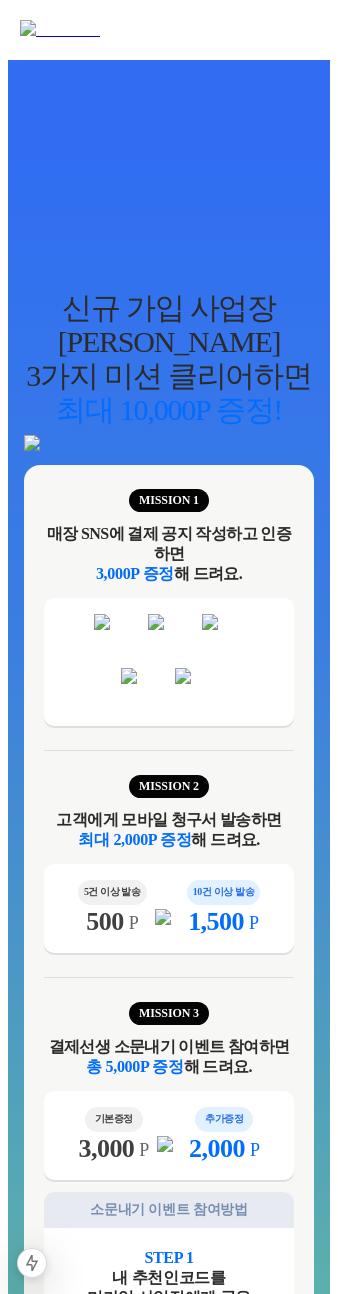 click on "최대 10,000P 증정!" at bounding box center [169, 409] 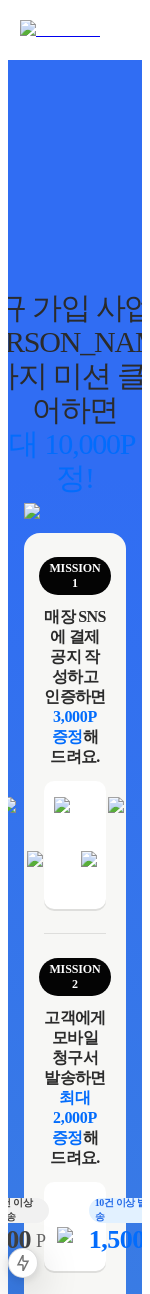 click on "신규 가입 사업장이 3가지 미션 클리어하면 최대 10,000P 증정!" at bounding box center (75, 393) 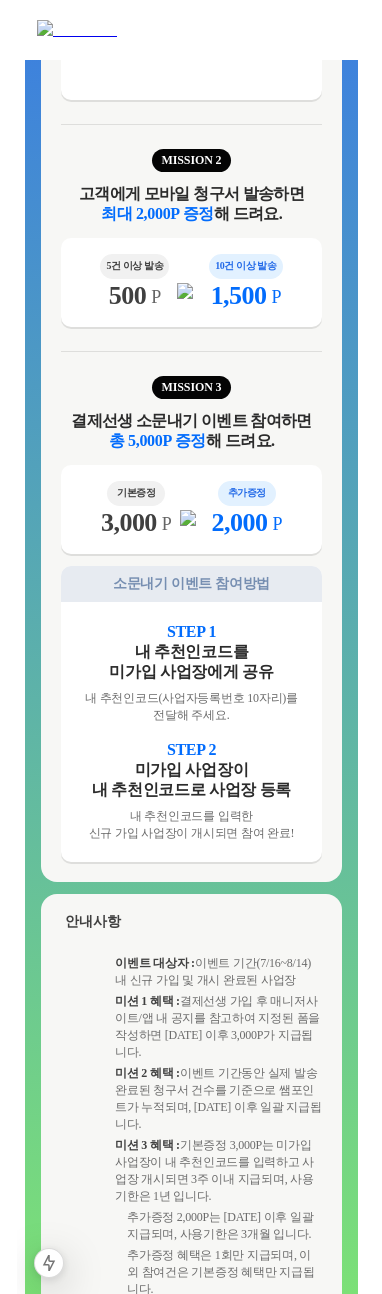 scroll, scrollTop: 795, scrollLeft: 0, axis: vertical 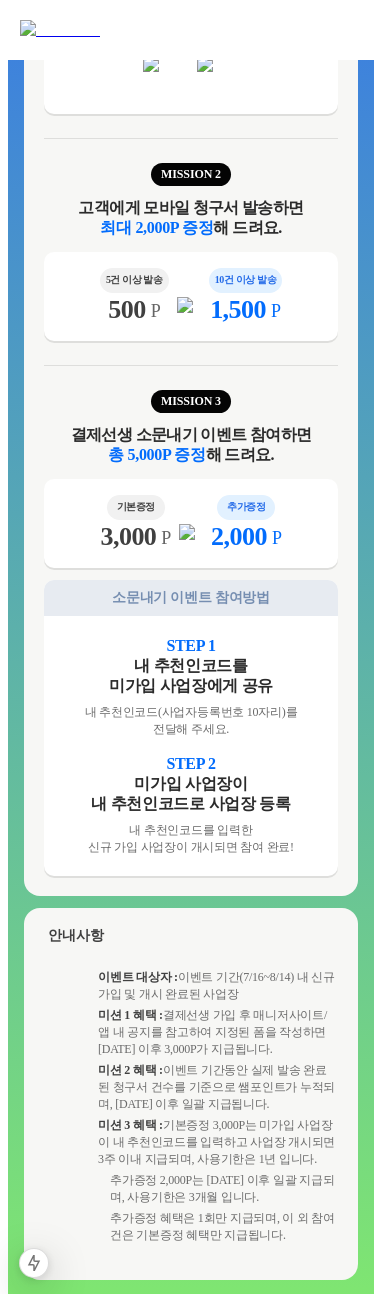 click on "최대 2,000P 증정" at bounding box center [156, 227] 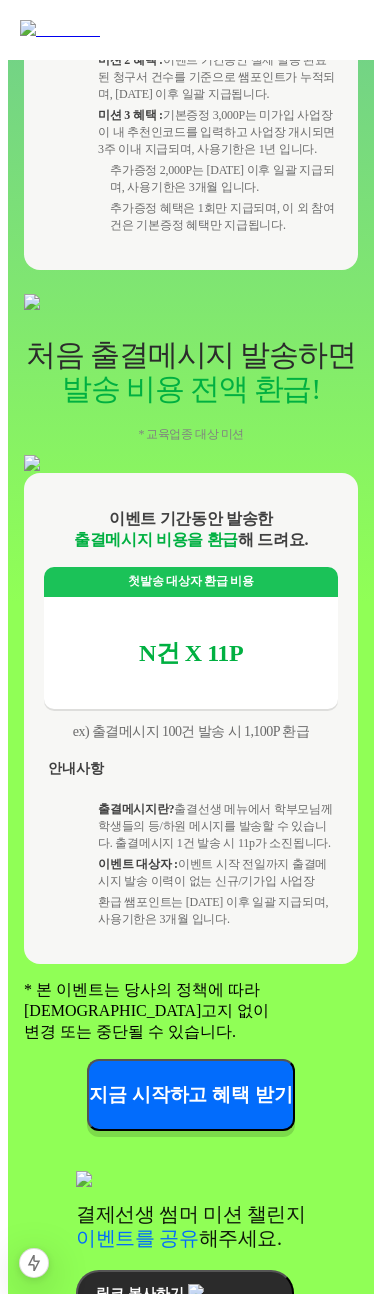 scroll, scrollTop: 1841, scrollLeft: 0, axis: vertical 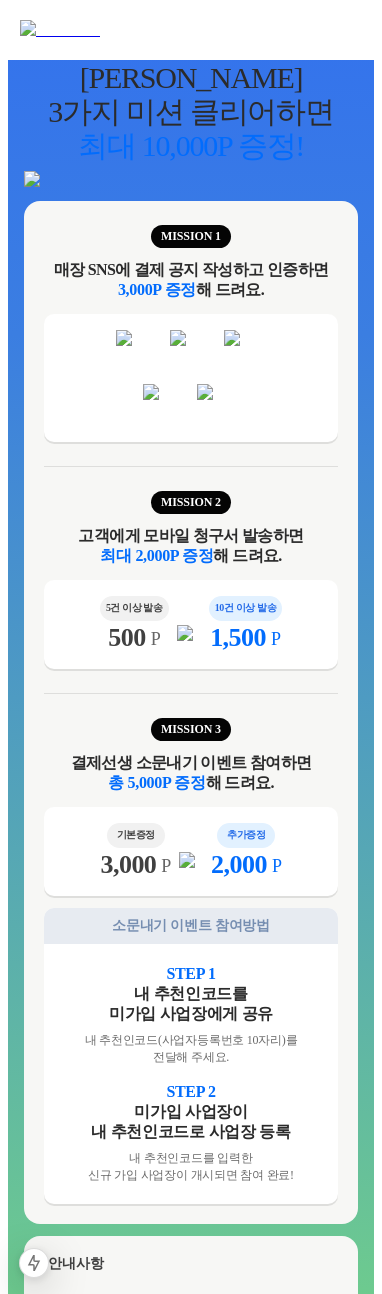 click at bounding box center (191, 378) 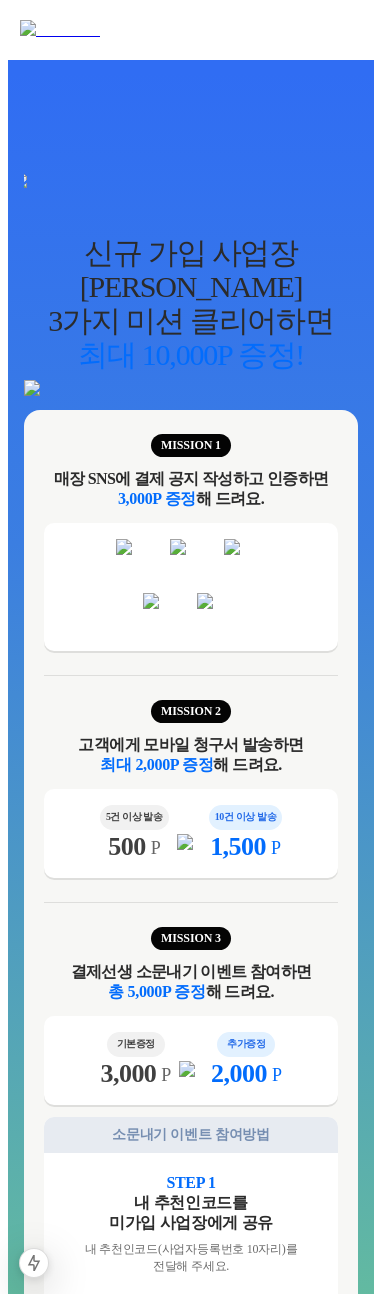 scroll, scrollTop: 412, scrollLeft: 0, axis: vertical 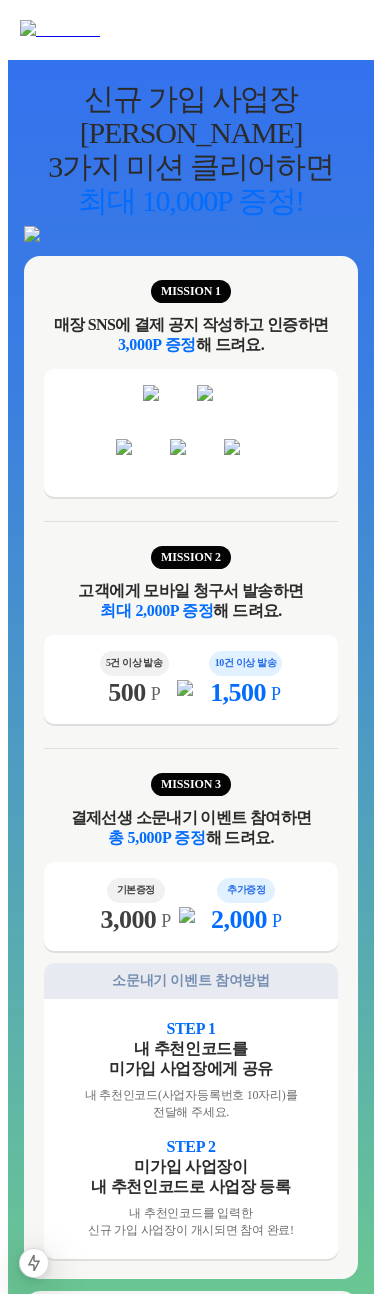 click on "신규 가입 사업장이 3가지 미션 클리어하면 최대 10,000P 증정! MISSION 1 매장 SNS에 결제 공지 작성하고 인증하면 3,000P 증정 해 드려요. MISSION 2 고객에게 모바일 청구서 발송하면 최대 2,000P 증정 해 드려요. 5건 이상 발송 500 P 10건 이상 발송 1,500 P MISSION 3 결제선생 소문내기 이벤트 참여하면 총 5,000P 증정 해 드려요. 기본증정 3,000 P 추가증정 2,000 P 소문내기 이벤트 참여방법 STEP 1 내 추천인코드를 미가입 사업장에게 공유 내 추천인코드(사업자등록번호 10자리)를 전달해 주세요. STEP 2 미가입 사업장이 내 추천인코드로 사업장 등록 내 추천인코드를 입력한 신규 가입 사업장이 개시되면 참여 완료! 안내사항 이벤트 대상자 :  이벤트 기간(7/16~8/14) 내 신규 가입 및 개시 완료된 사업장 미션 1 혜택 : 미션 2 혜택 : 미션 3 혜택 :" at bounding box center [191, 840] 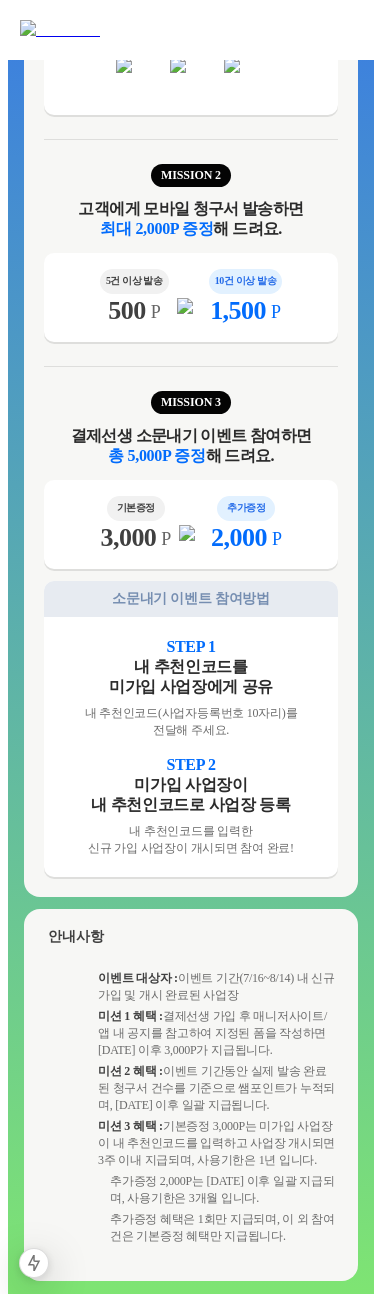 scroll, scrollTop: 805, scrollLeft: 0, axis: vertical 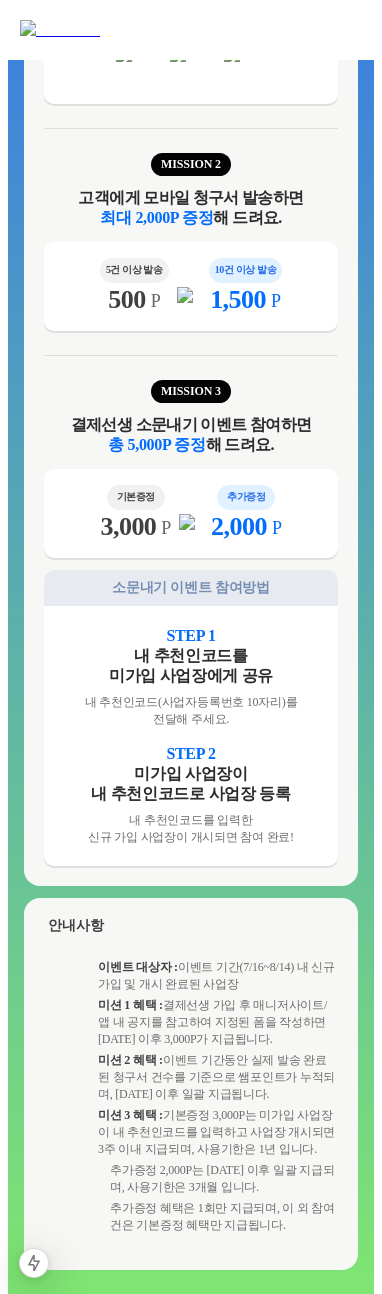 click on "MISSION 3" at bounding box center (191, 397) 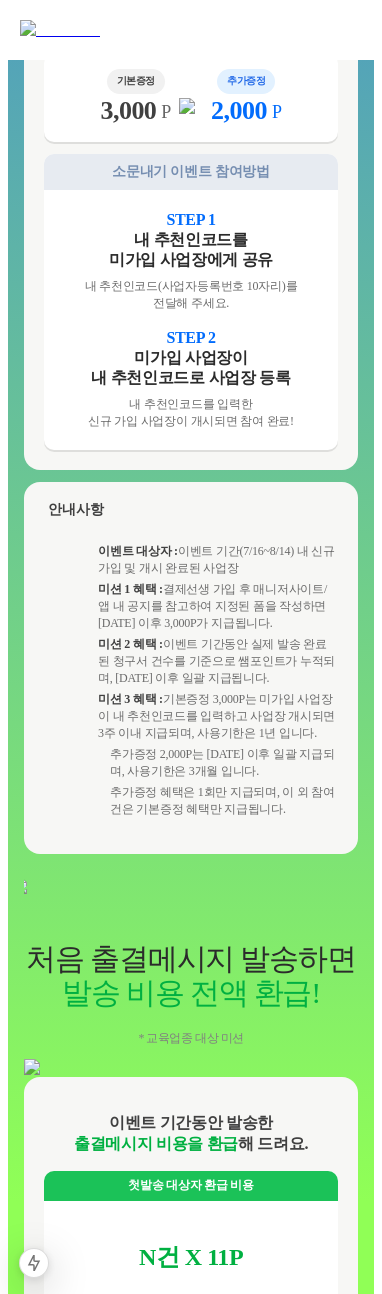 scroll, scrollTop: 1233, scrollLeft: 0, axis: vertical 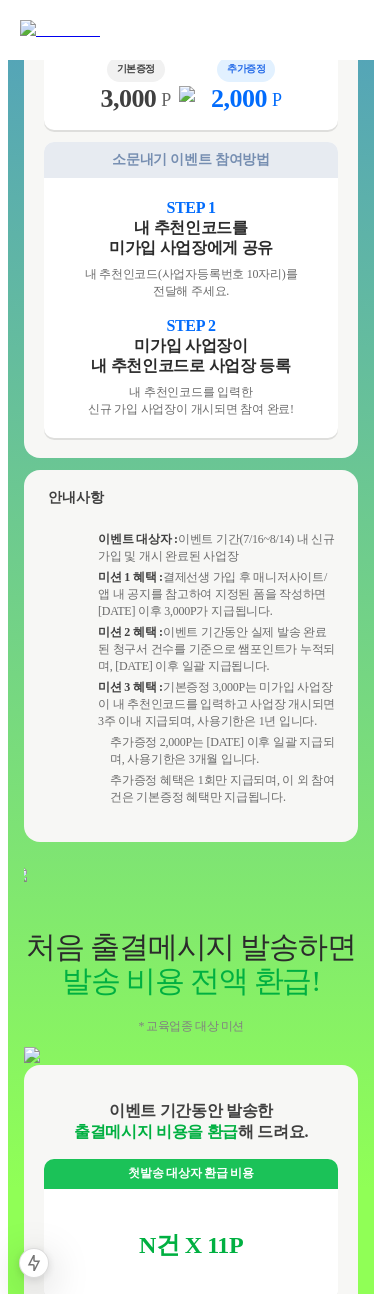 click on "미션 1 혜택 :  결제선생 가입 후 매니저사이트/앱 내 공지를 참고하여 지정된 폼을 작성하면 8월 20일(수) 이후 3,000P가 지급됩니다." at bounding box center [218, 594] 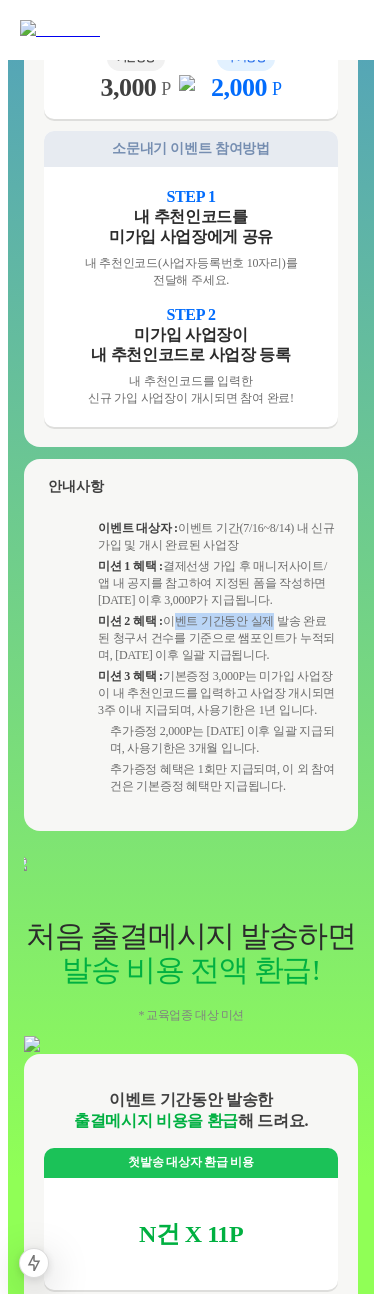 drag, startPoint x: 134, startPoint y: 708, endPoint x: 214, endPoint y: 707, distance: 80.00625 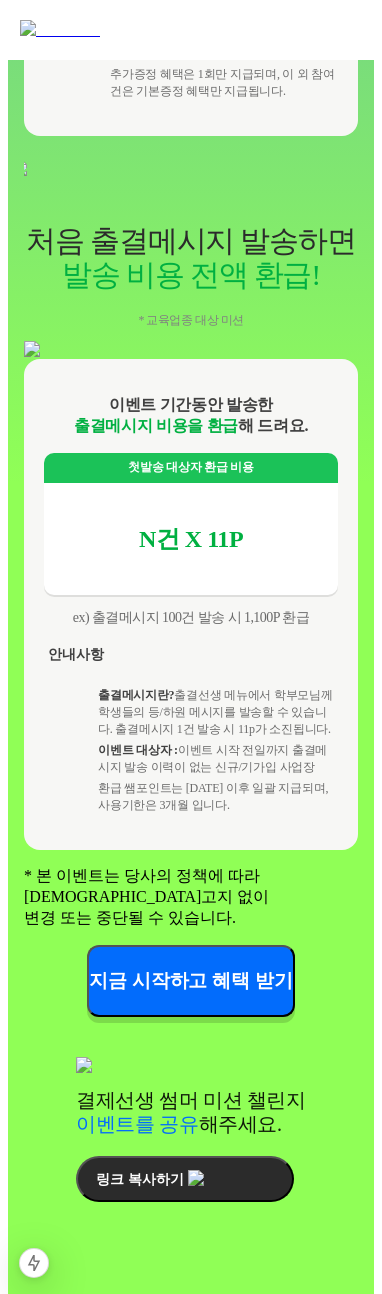 scroll, scrollTop: 2096, scrollLeft: 0, axis: vertical 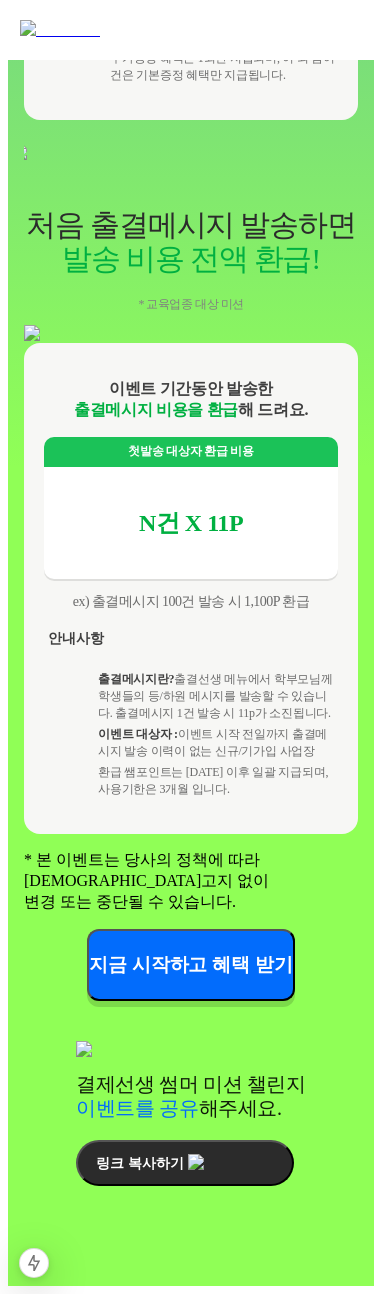 click on "링크 복사하기" at bounding box center (184, 1163) 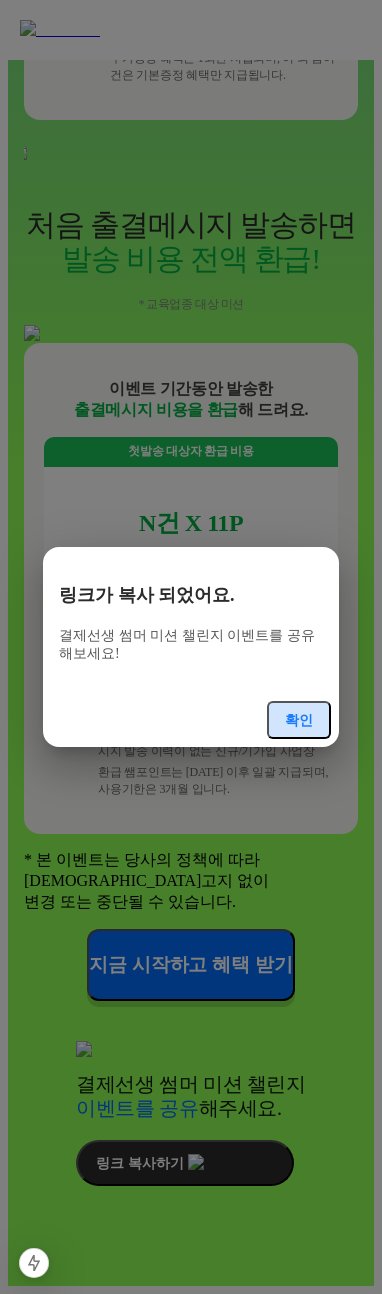 click on "확인" at bounding box center (299, 720) 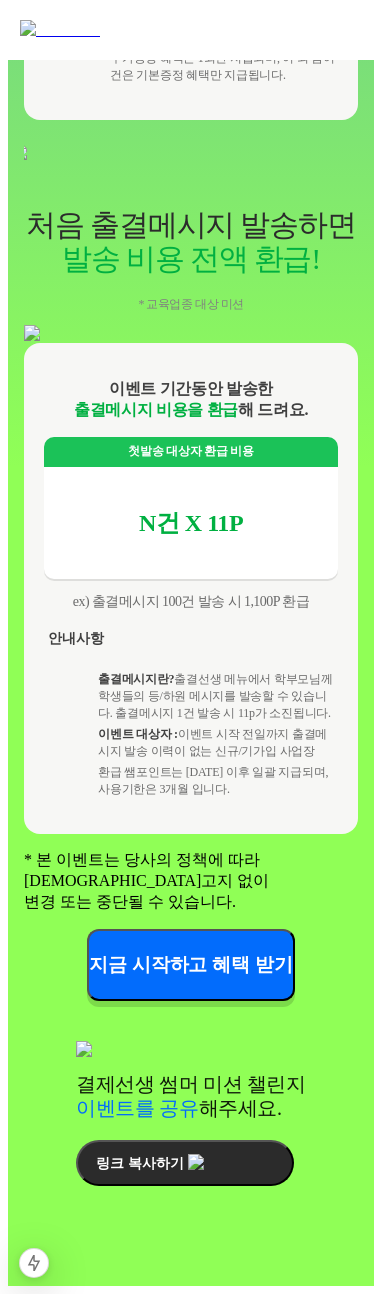 click on "지금 시작하고 혜택 받기" at bounding box center (191, 965) 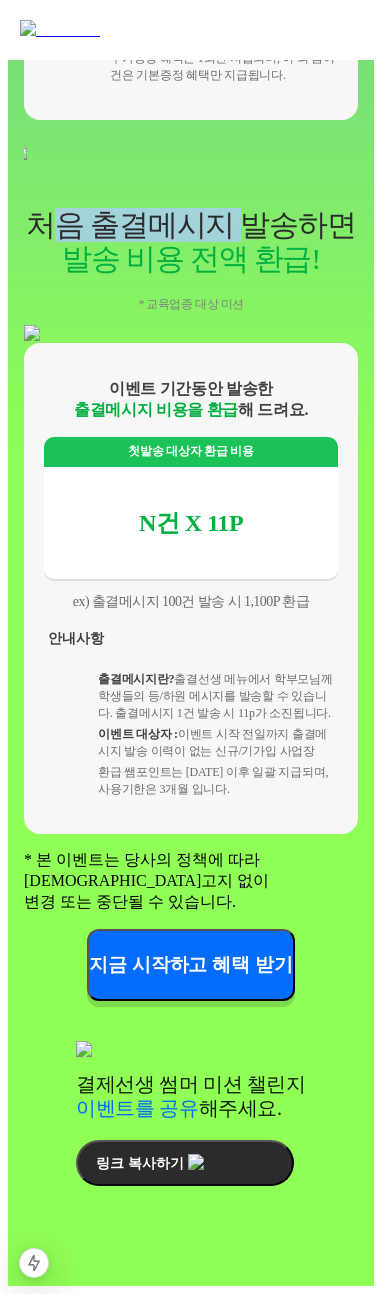 click on "처음 출결메시지 발송하면 발송 비용 전액 환급!" at bounding box center (190, 242) 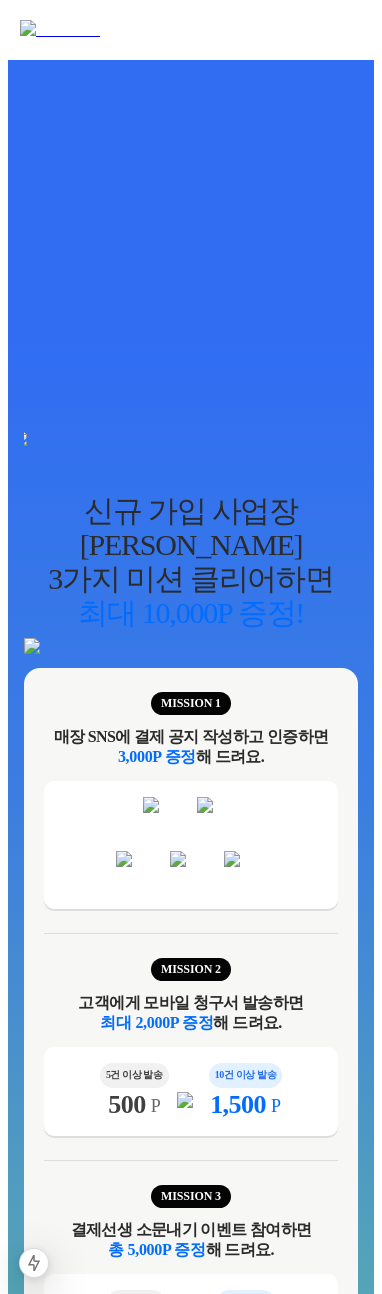 scroll, scrollTop: 912, scrollLeft: 0, axis: vertical 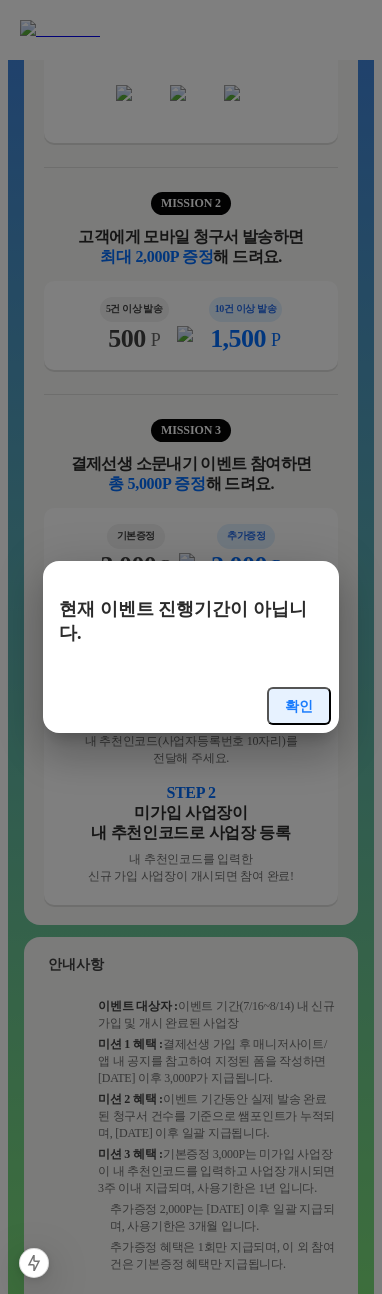 click at bounding box center (191, 647) 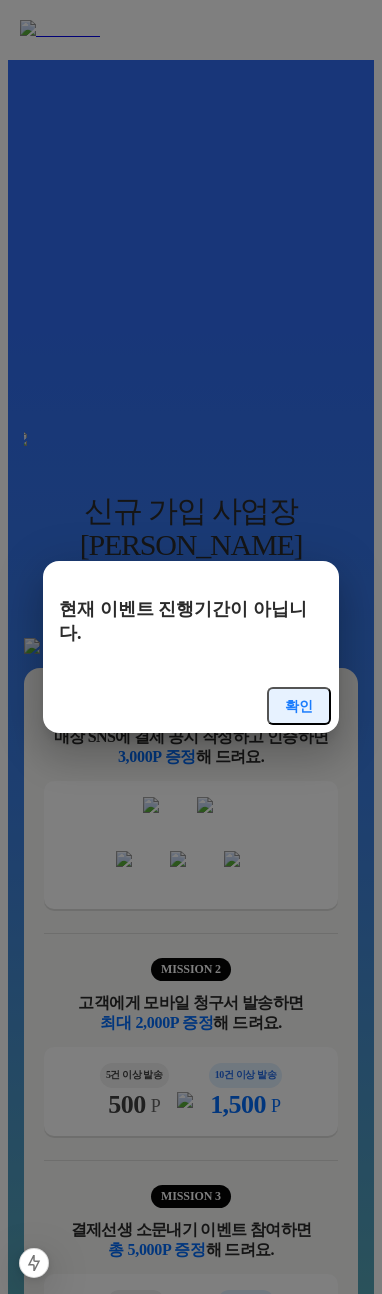 scroll, scrollTop: 912, scrollLeft: 0, axis: vertical 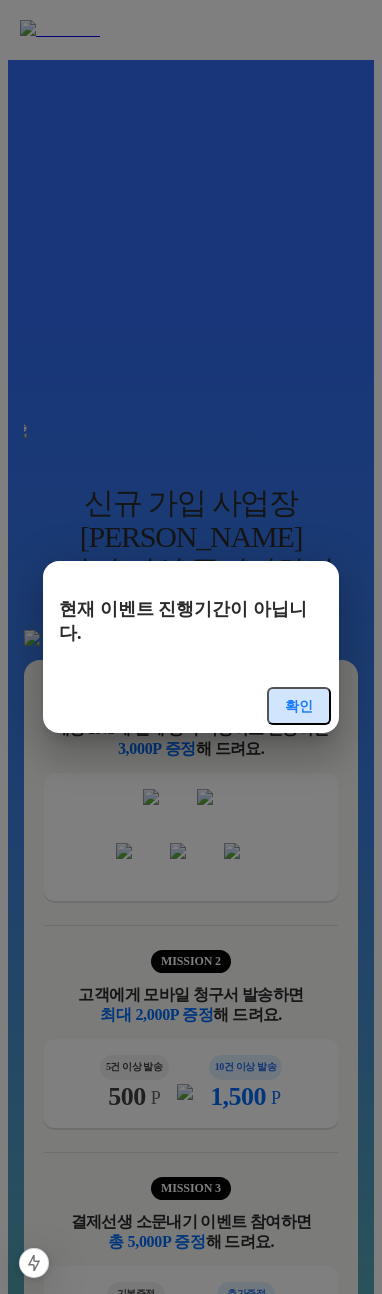 click on "확인" at bounding box center [299, 706] 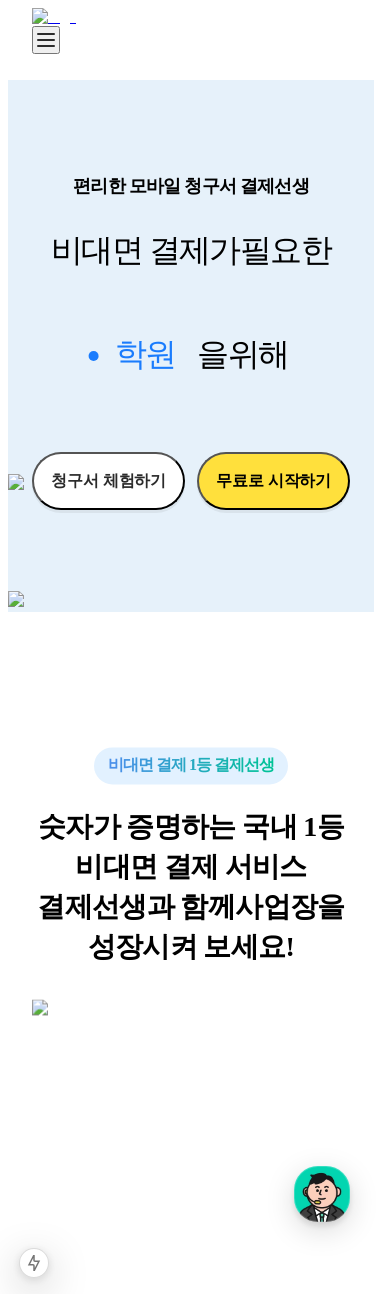 scroll, scrollTop: 0, scrollLeft: 0, axis: both 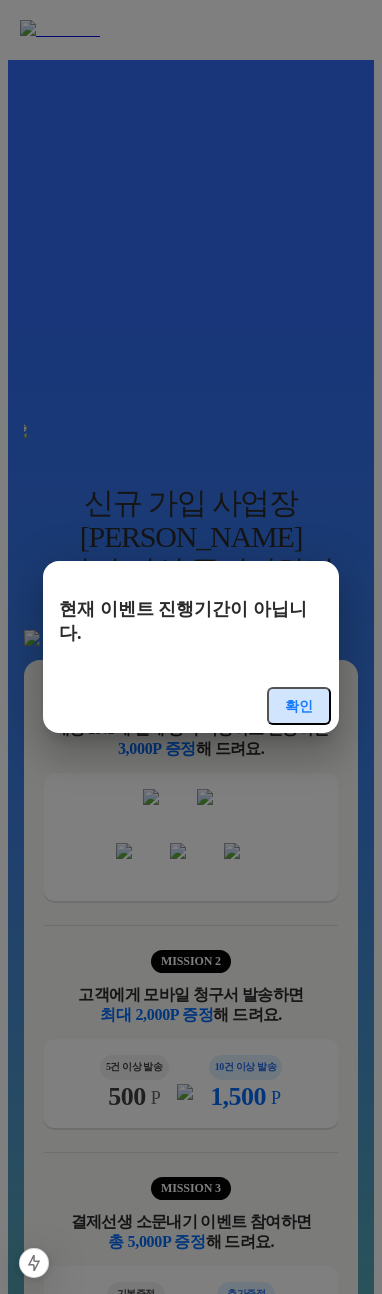 click on "확인" at bounding box center [299, 706] 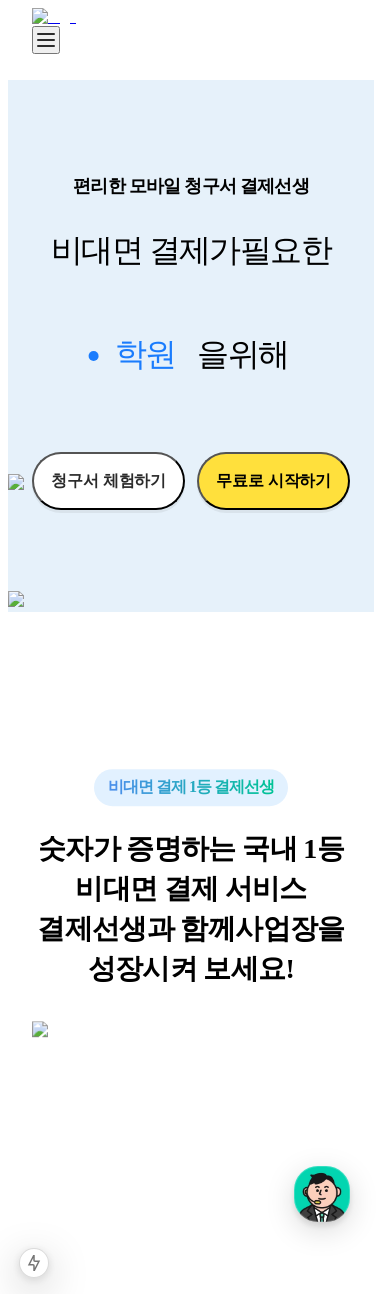 scroll, scrollTop: 0, scrollLeft: 0, axis: both 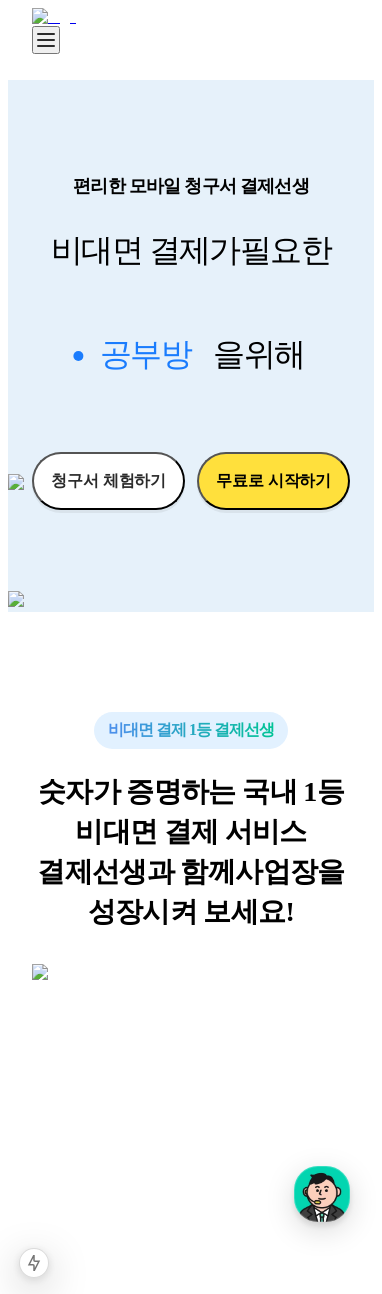 click on "편리한 모바일 청구서 결제선생 비대면 결제가  필요한   학원 공부방 호텔 쇼핑몰 병원 배달 보험사 항공사 골프장 을  위해 청구서 체험하기 무료로 시작하기" at bounding box center (191, 335) 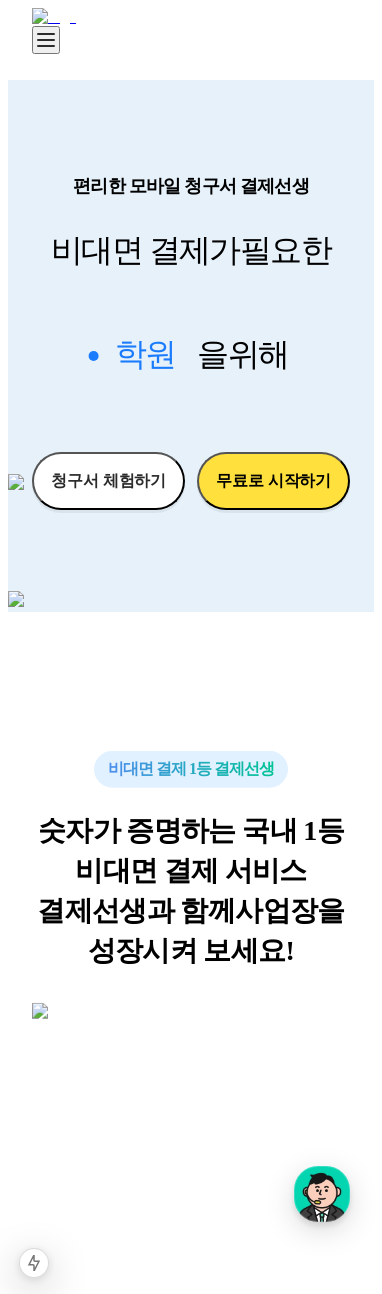 scroll, scrollTop: 0, scrollLeft: 0, axis: both 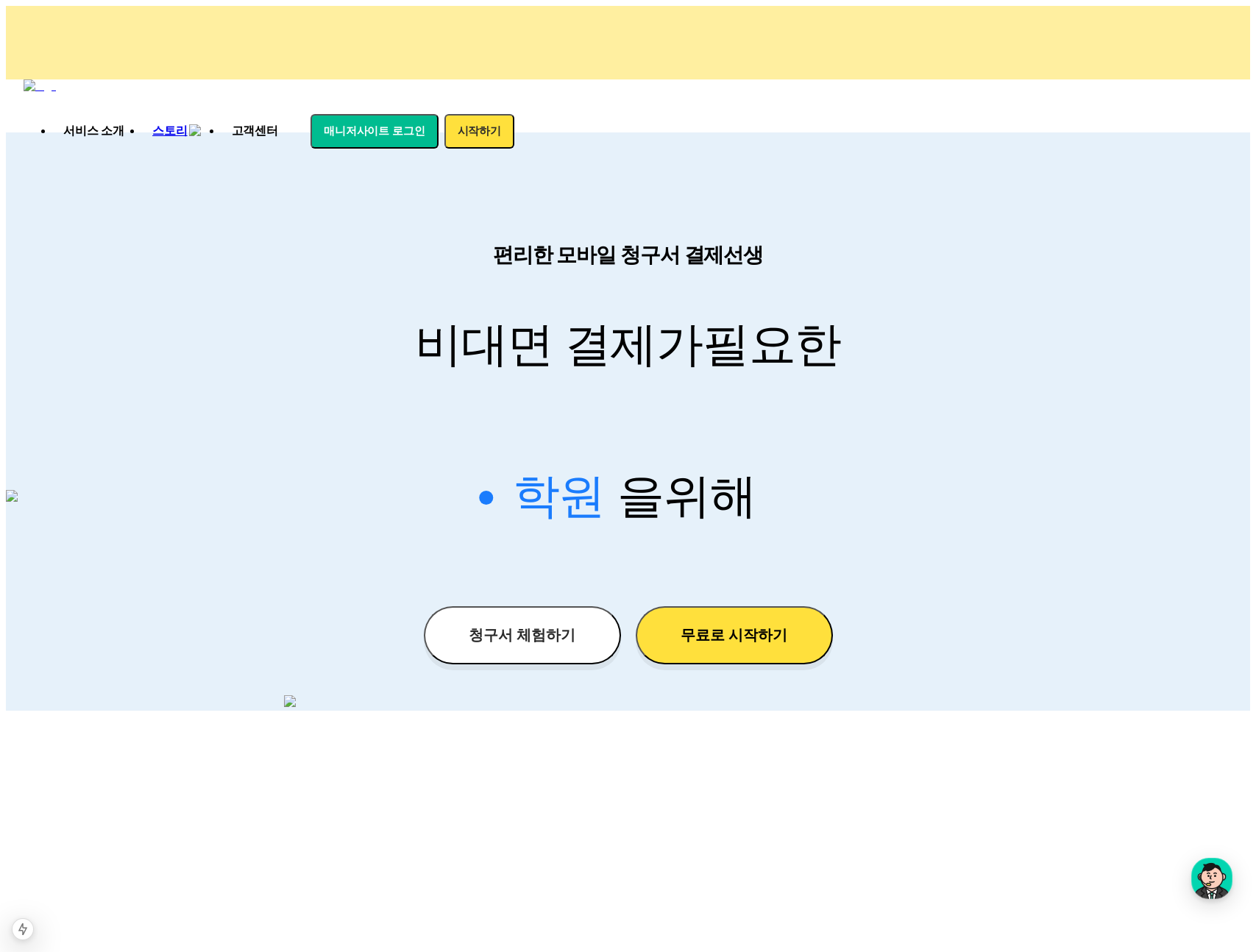 click at bounding box center [628, 43] 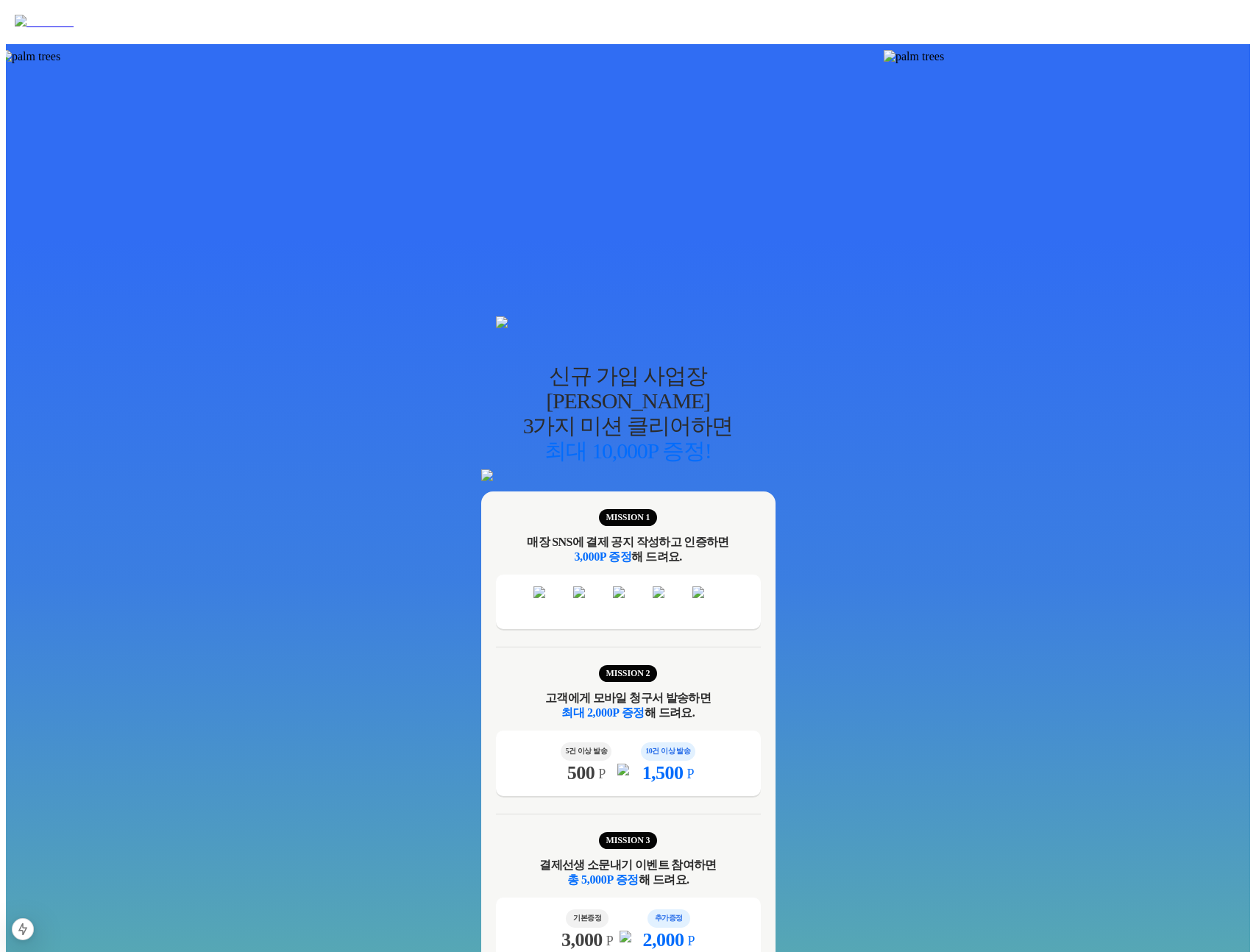 scroll, scrollTop: 0, scrollLeft: 0, axis: both 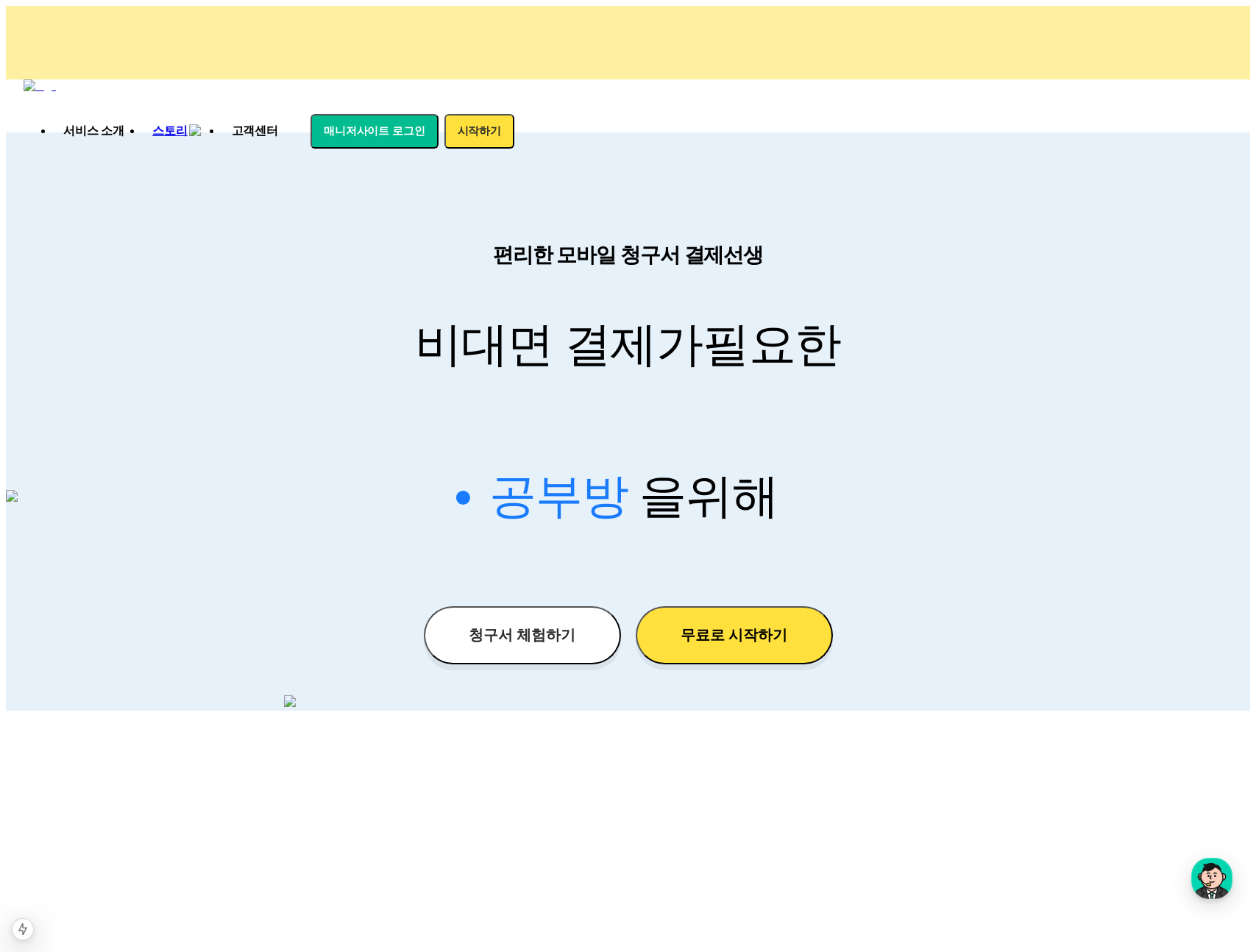 click at bounding box center [628, 43] 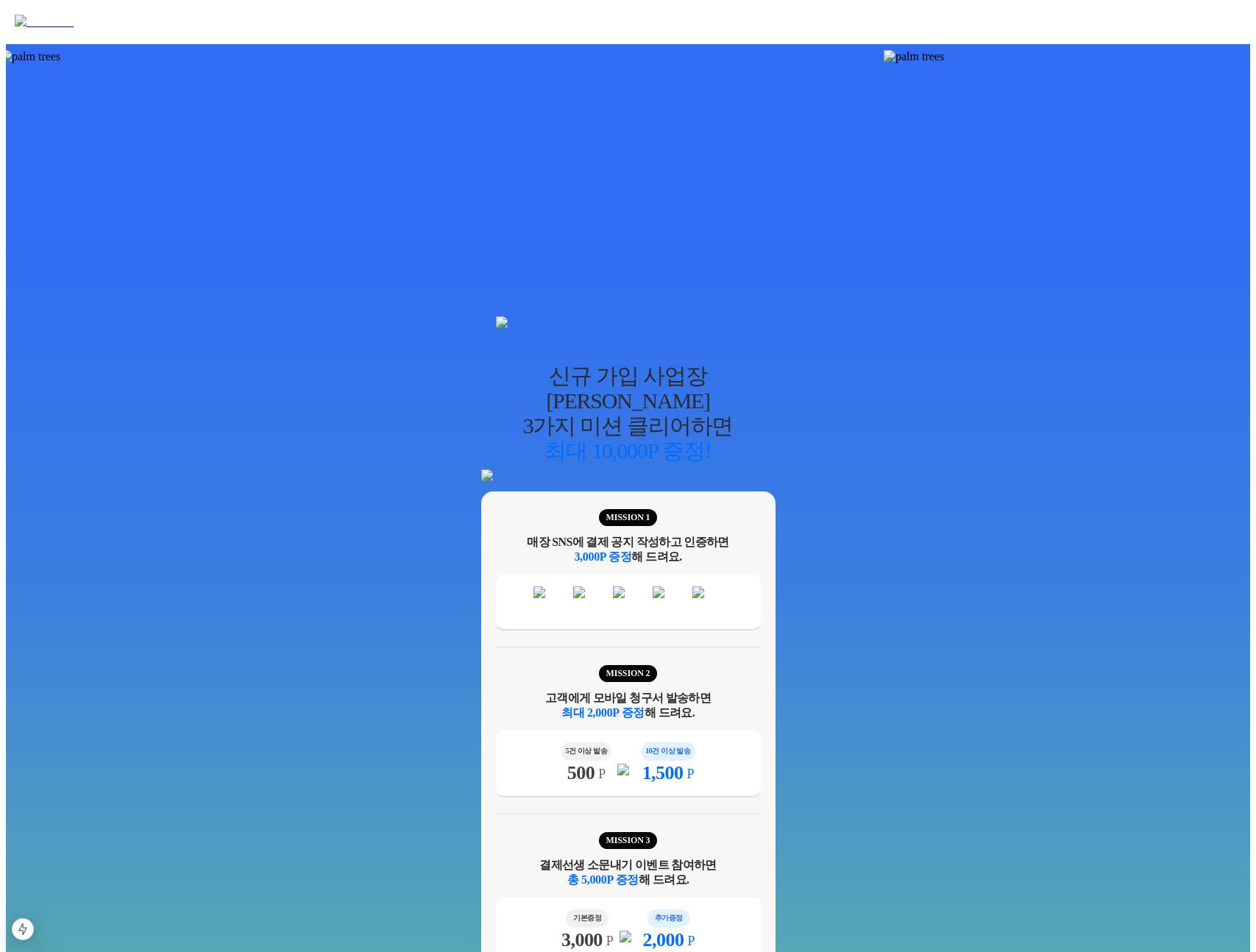 scroll, scrollTop: 0, scrollLeft: 0, axis: both 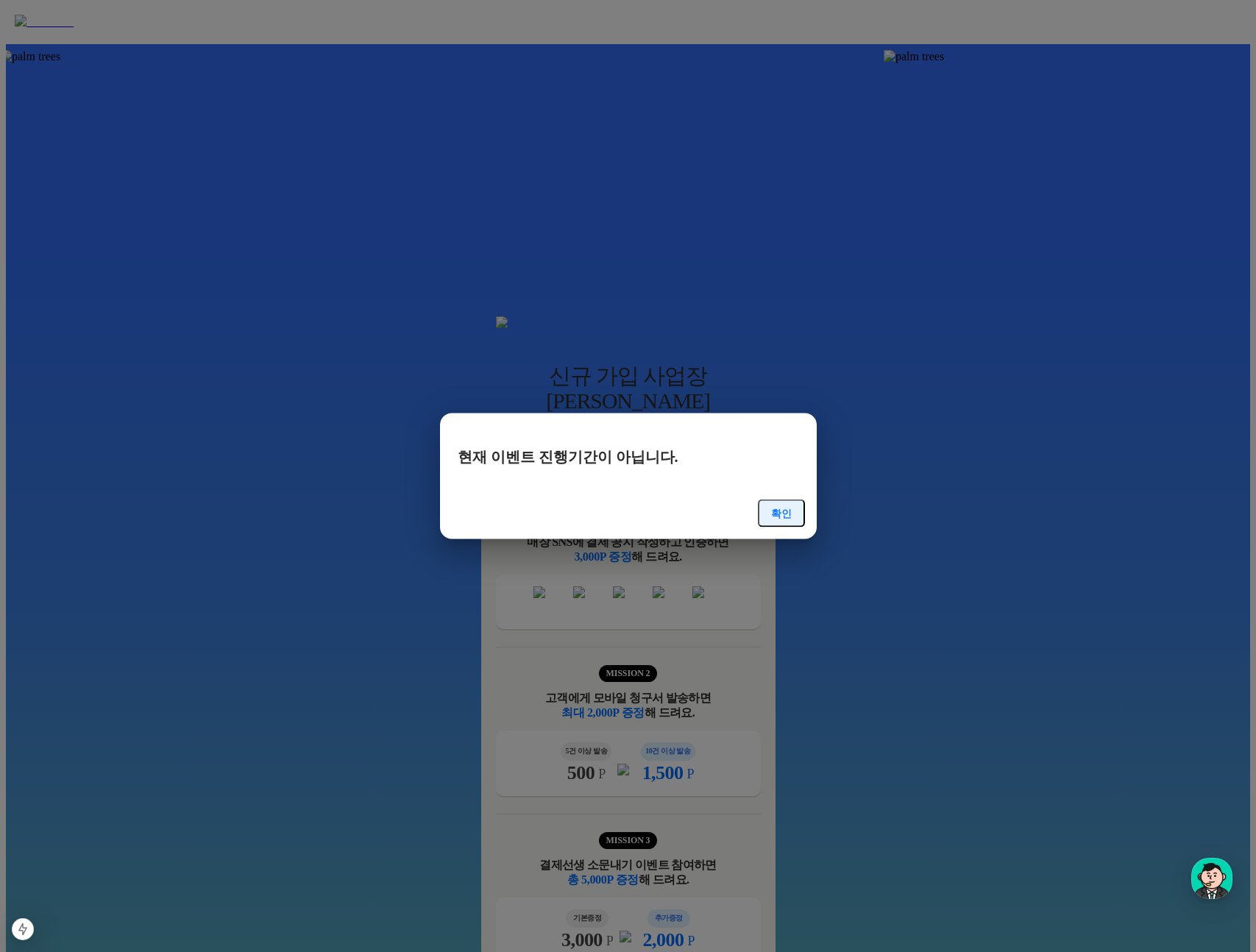 click on "현재 이벤트 진행기간이 아닙니다. 확인" at bounding box center (628, 476) 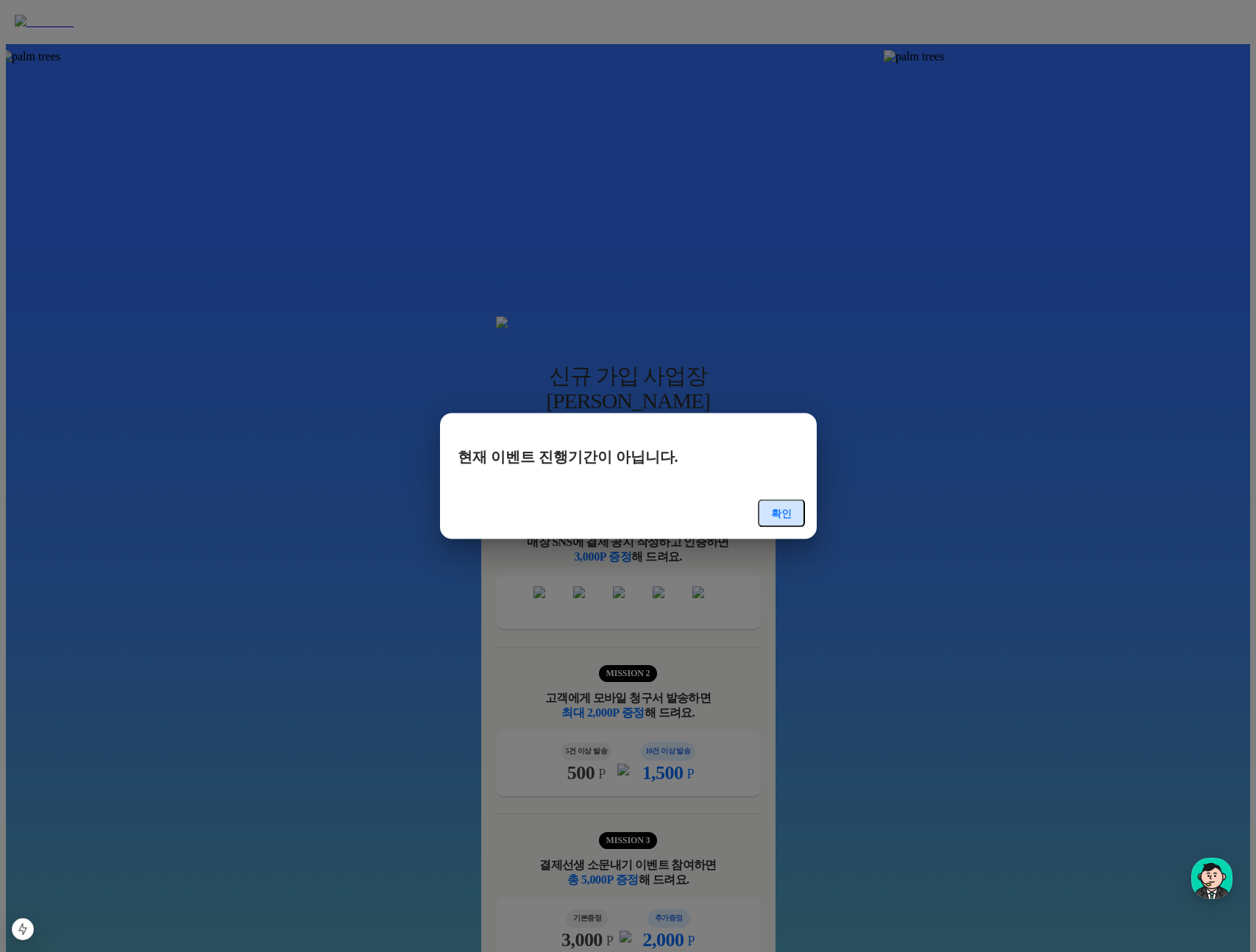 click on "확인" at bounding box center [781, 514] 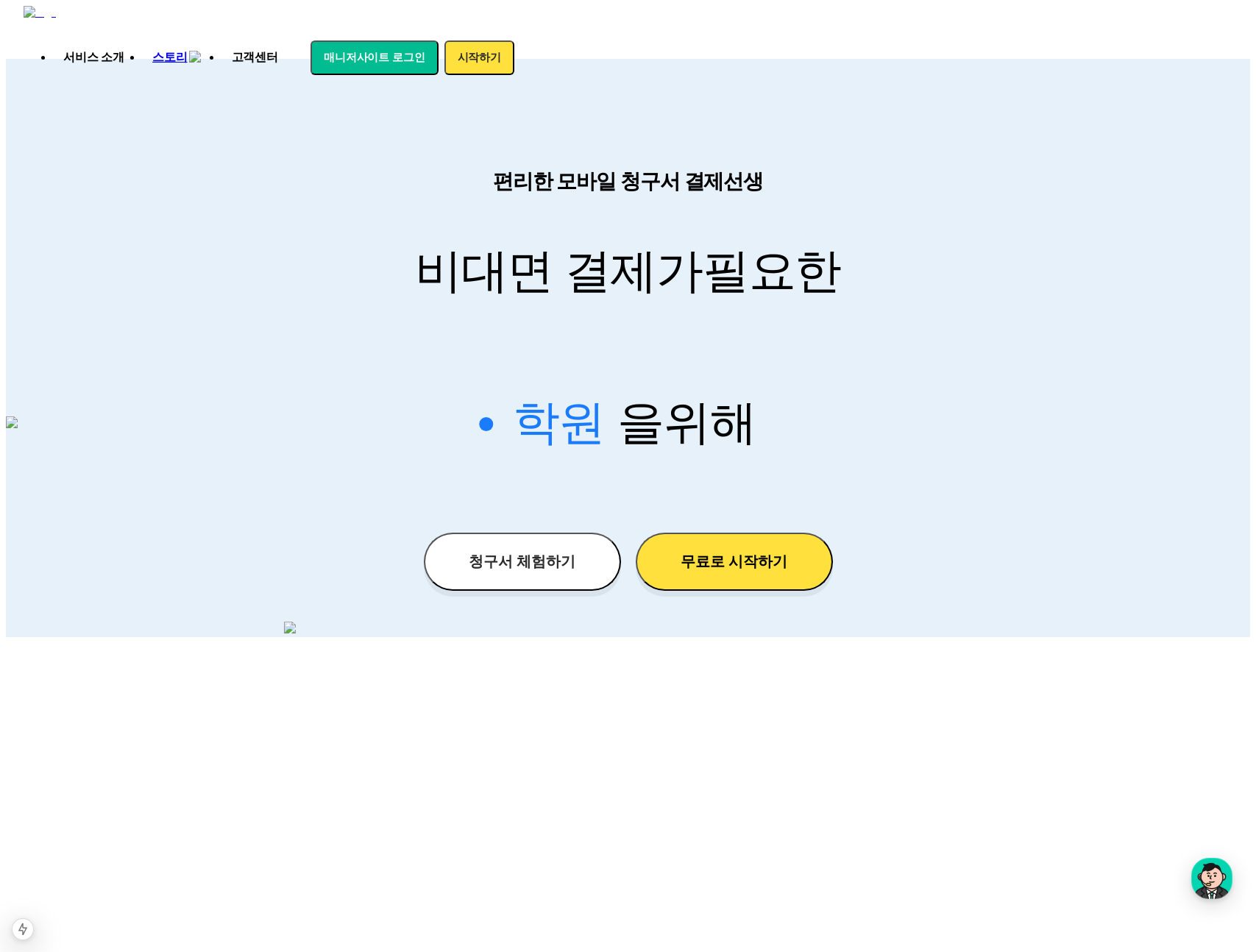 scroll, scrollTop: 0, scrollLeft: 0, axis: both 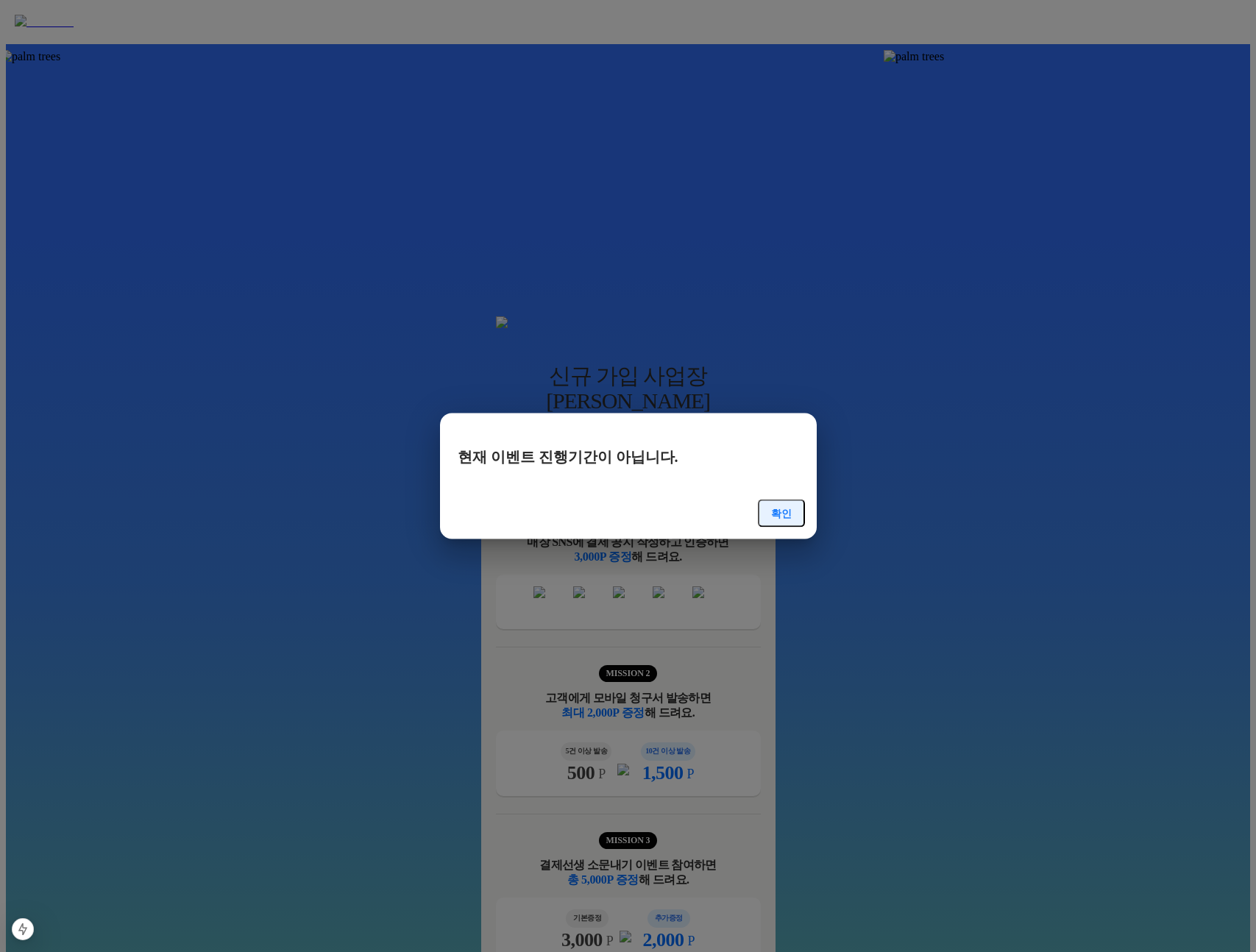 click on "현재 이벤트 진행기간이 아닙니다. 확인" at bounding box center [628, 476] 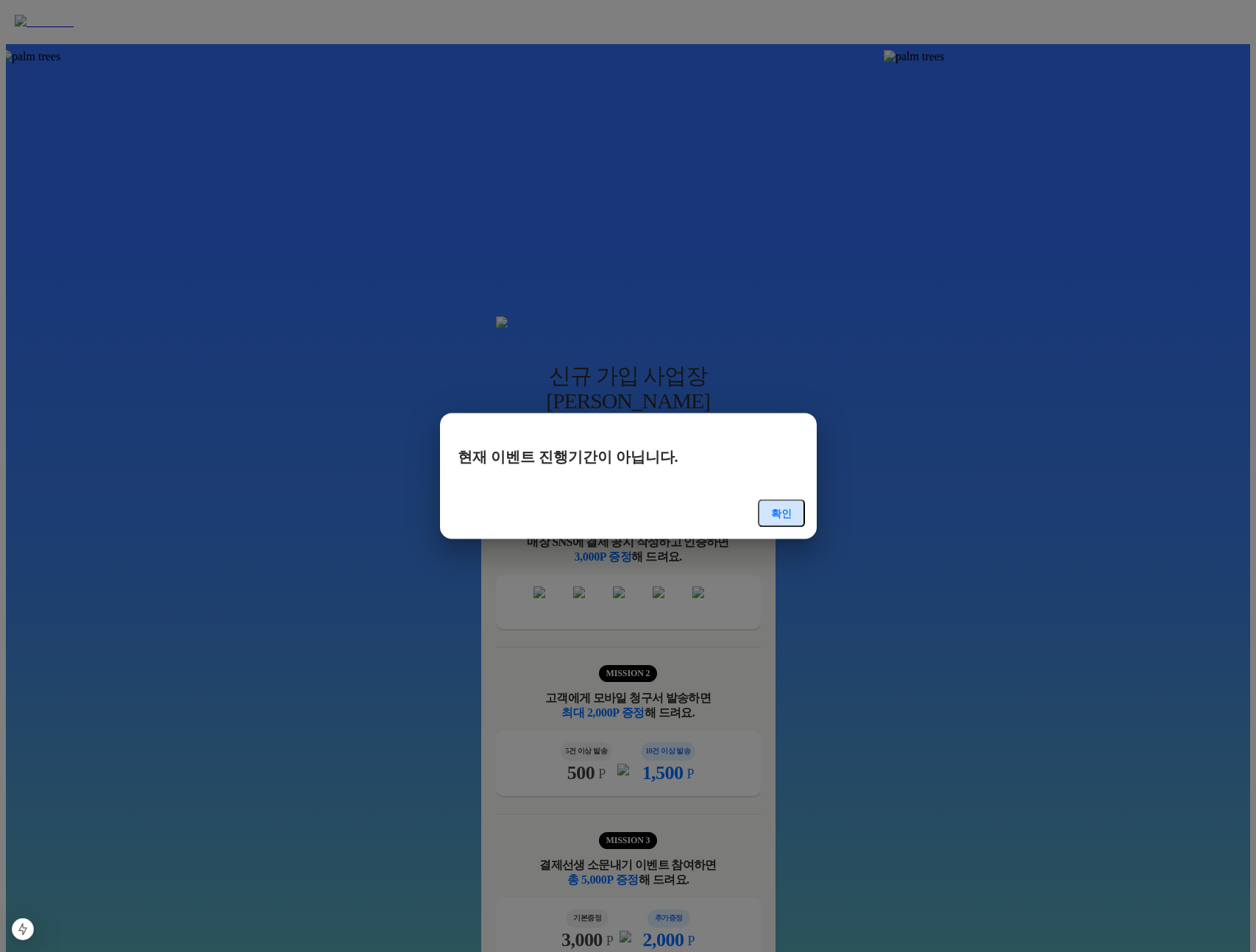 click on "확인" at bounding box center [781, 514] 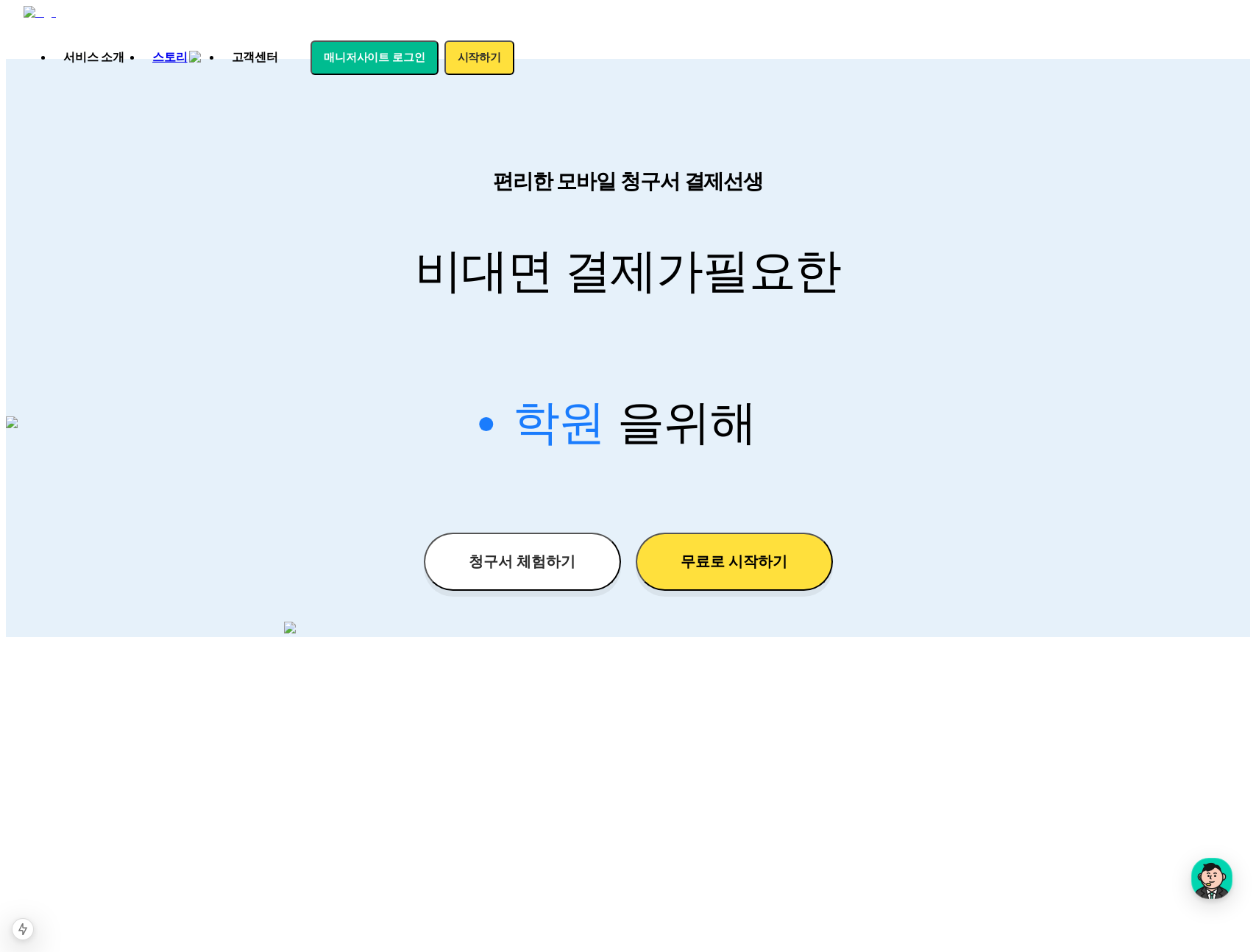 scroll, scrollTop: 0, scrollLeft: 0, axis: both 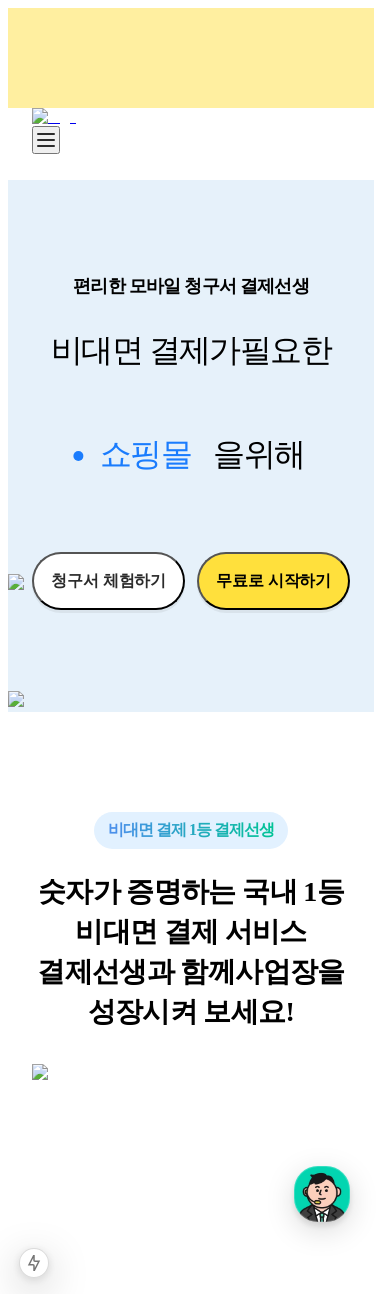 click at bounding box center [191, 58] 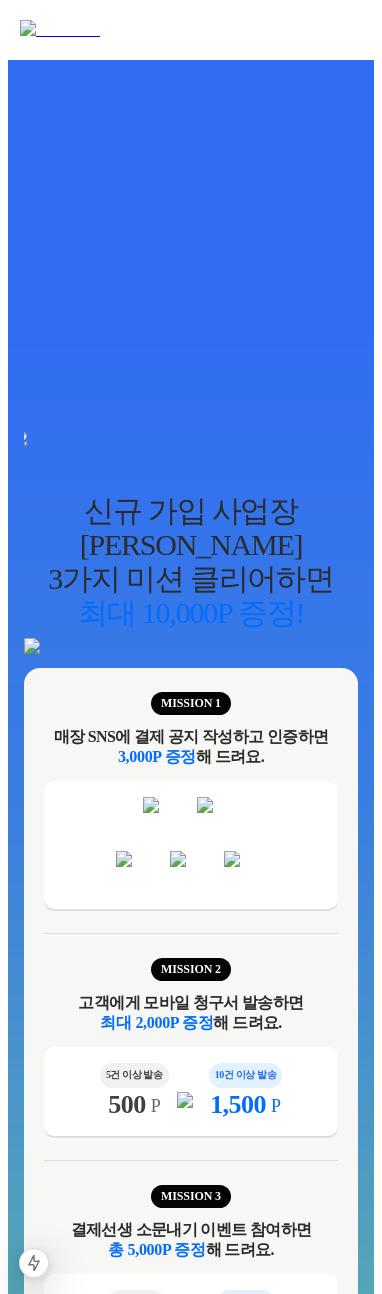scroll, scrollTop: 0, scrollLeft: 0, axis: both 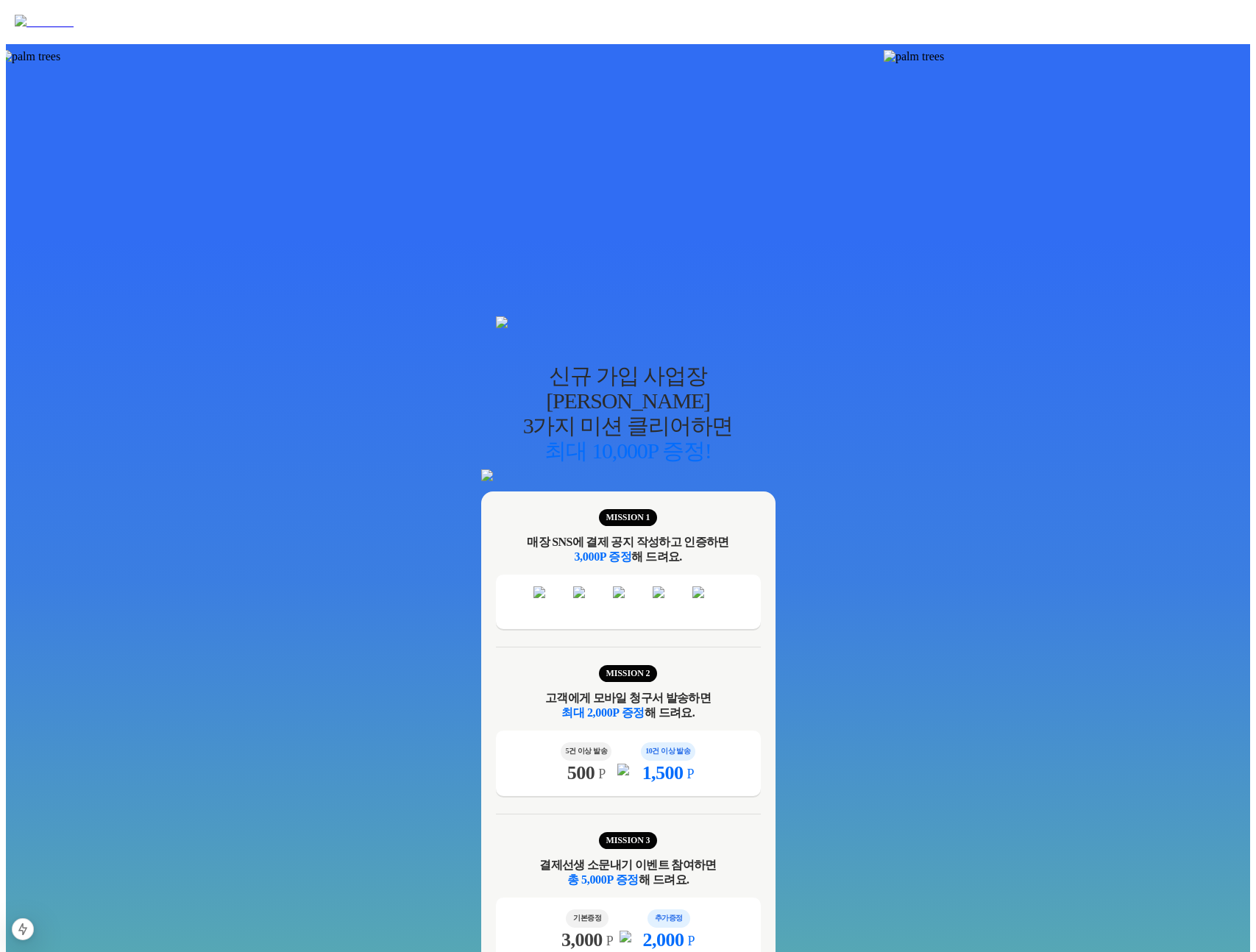 click at bounding box center [1070, 57] 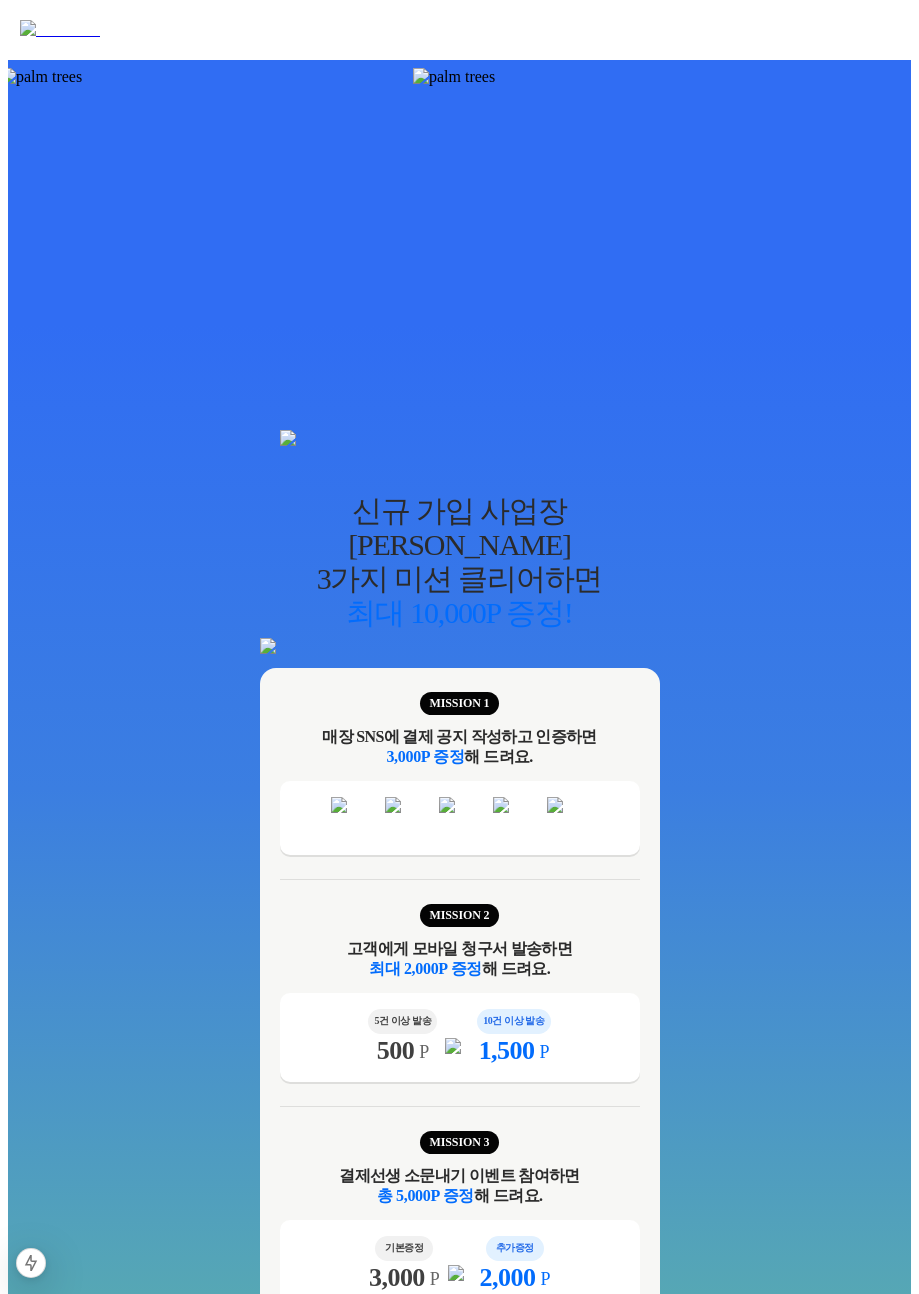 click at bounding box center (666, 77) 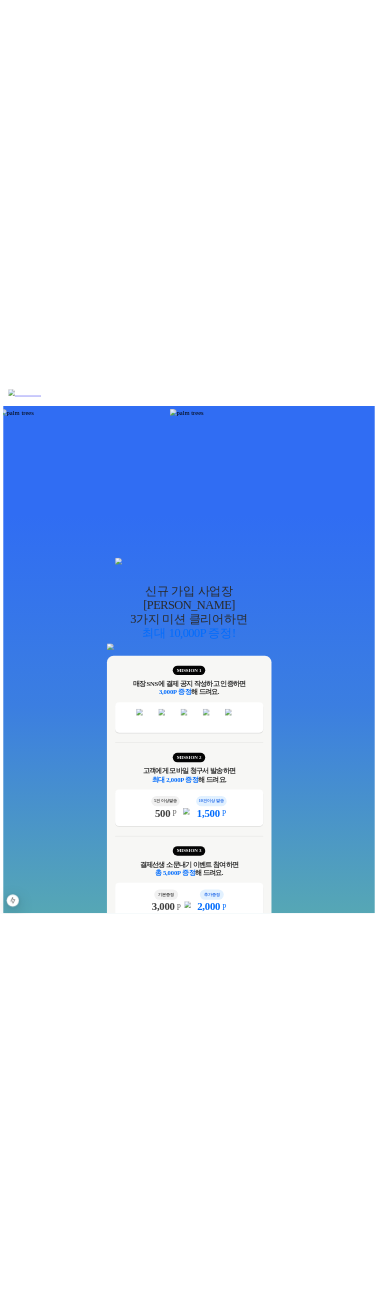 scroll, scrollTop: 0, scrollLeft: 0, axis: both 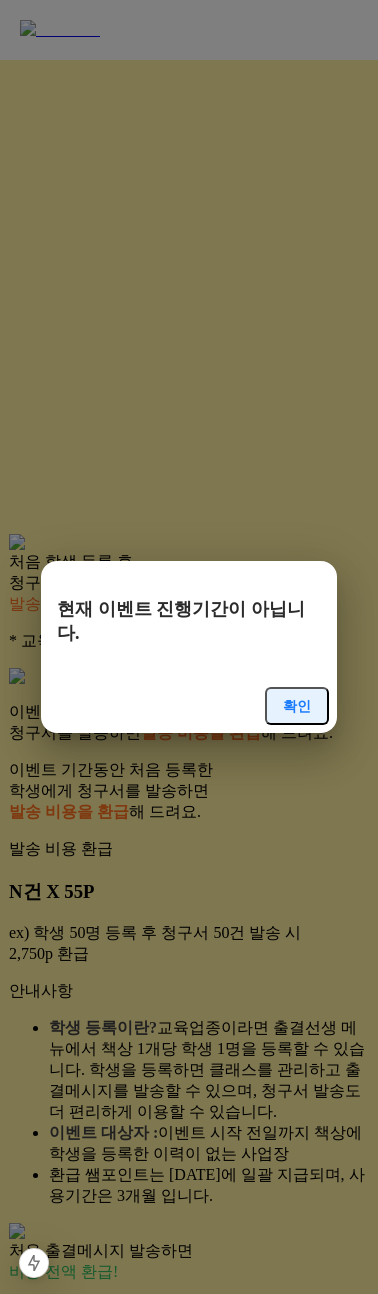 click on "현재 이벤트 진행기간이 아닙니다. 확인" at bounding box center (189, 647) 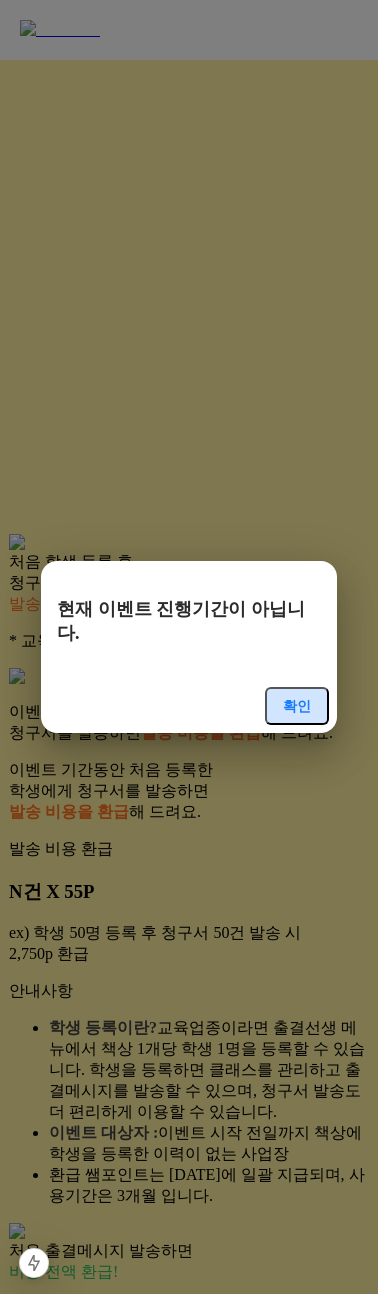 click on "확인" at bounding box center (297, 706) 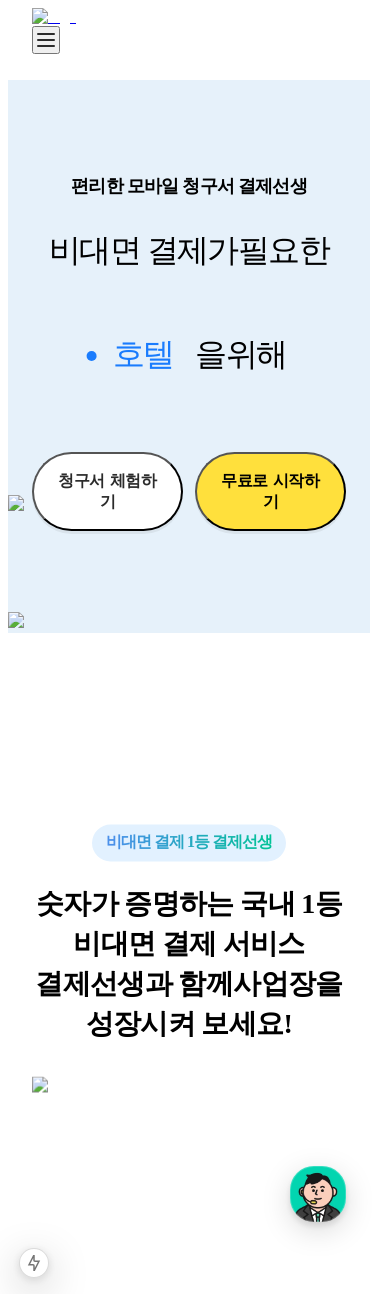 scroll, scrollTop: 0, scrollLeft: 0, axis: both 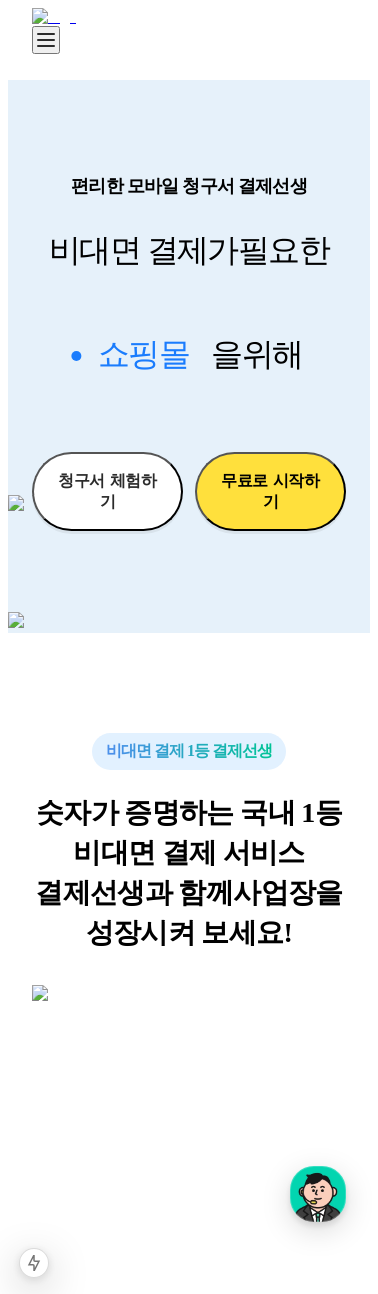 click at bounding box center [40, 622] 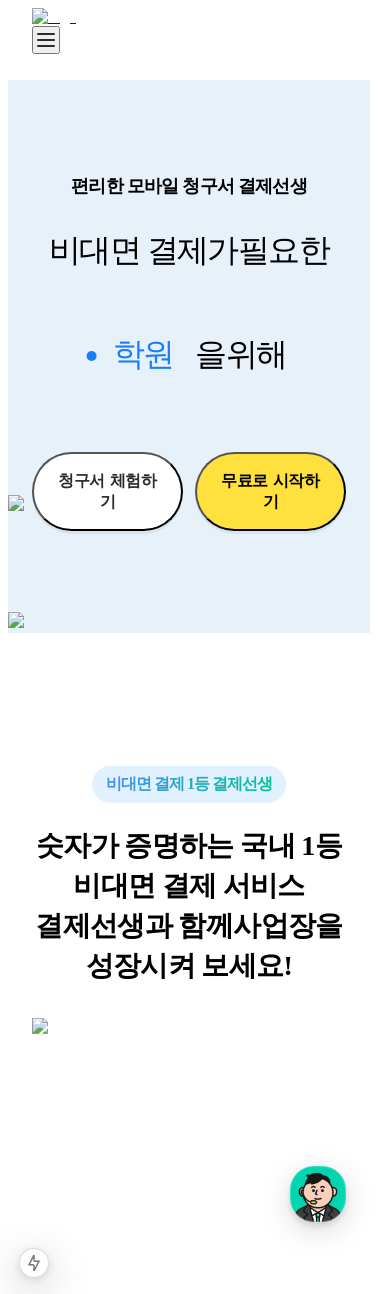 scroll, scrollTop: 0, scrollLeft: 0, axis: both 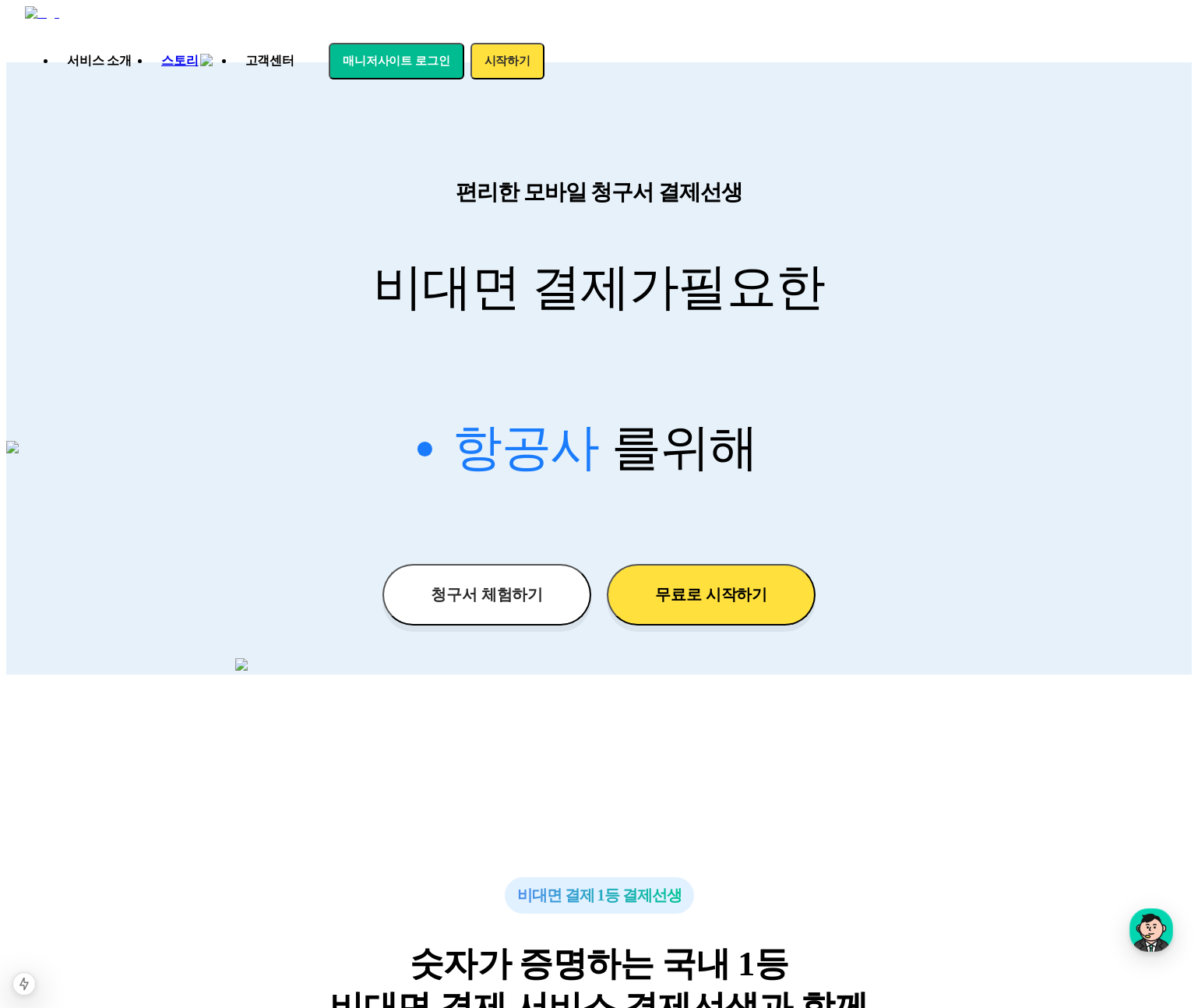 click at bounding box center (599, 368) 